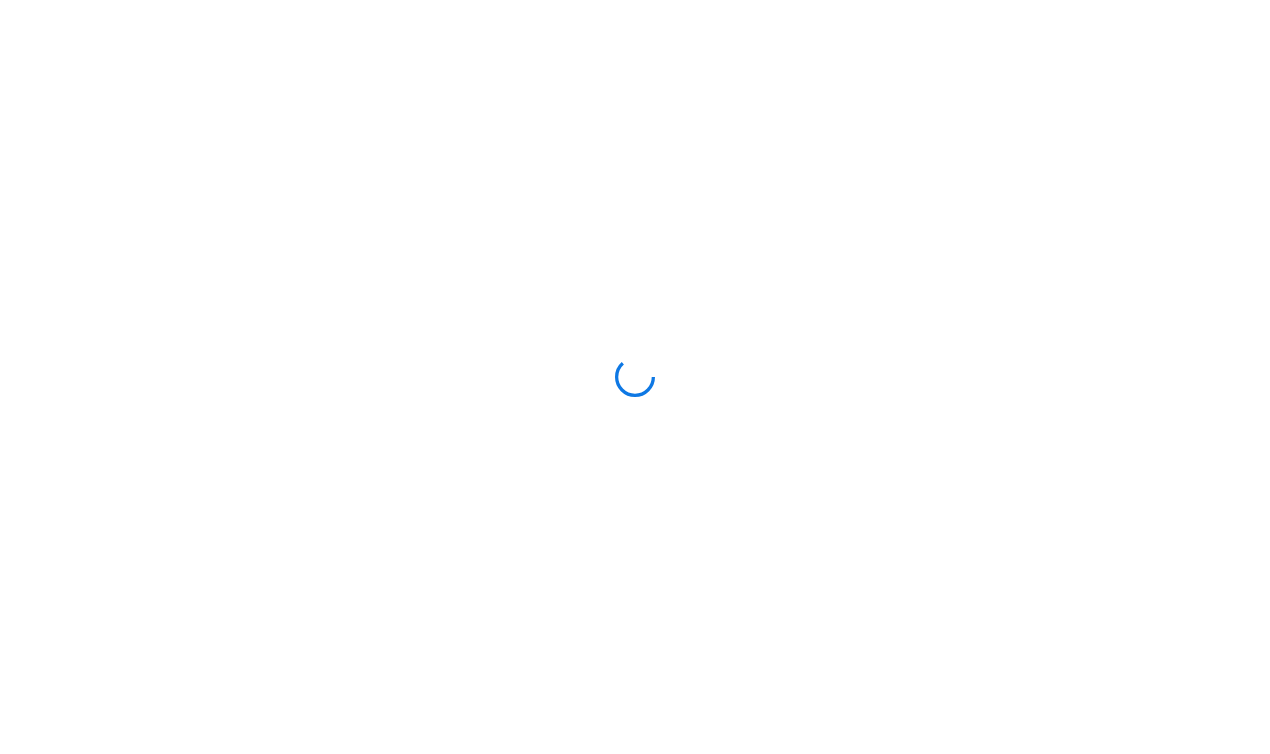 scroll, scrollTop: 0, scrollLeft: 0, axis: both 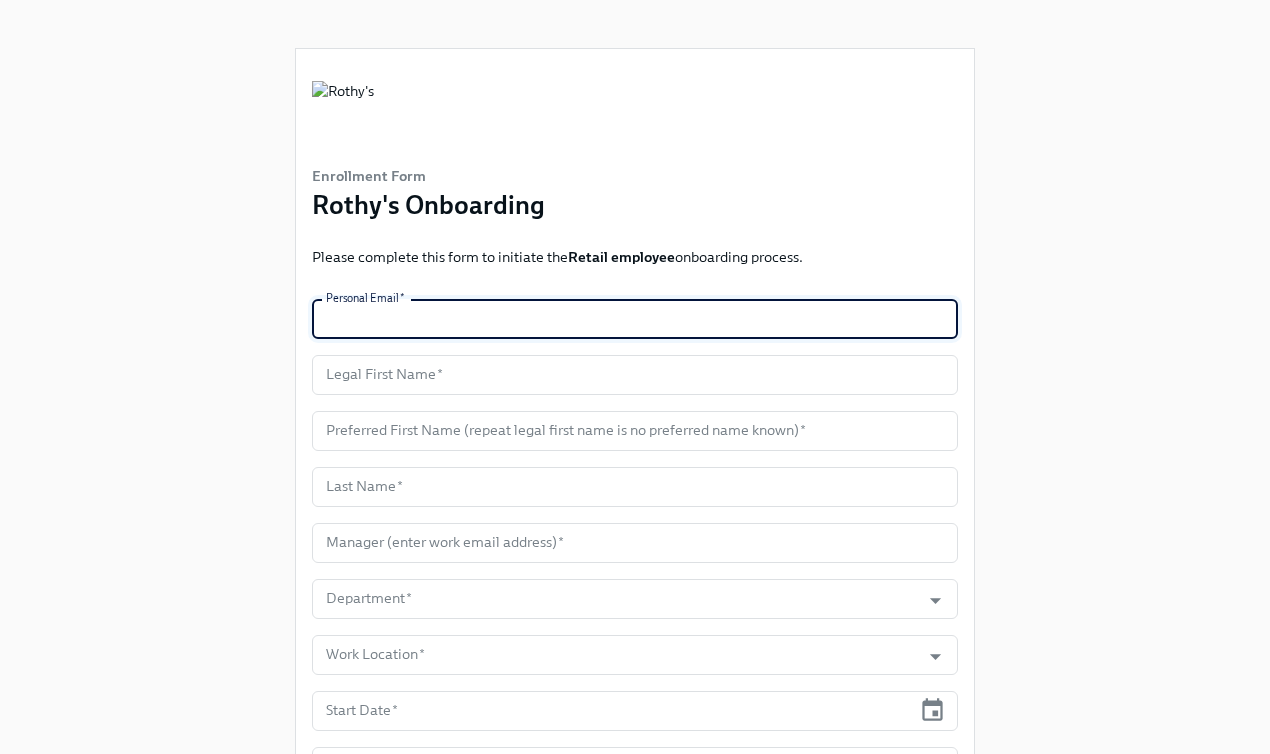 click at bounding box center (635, 319) 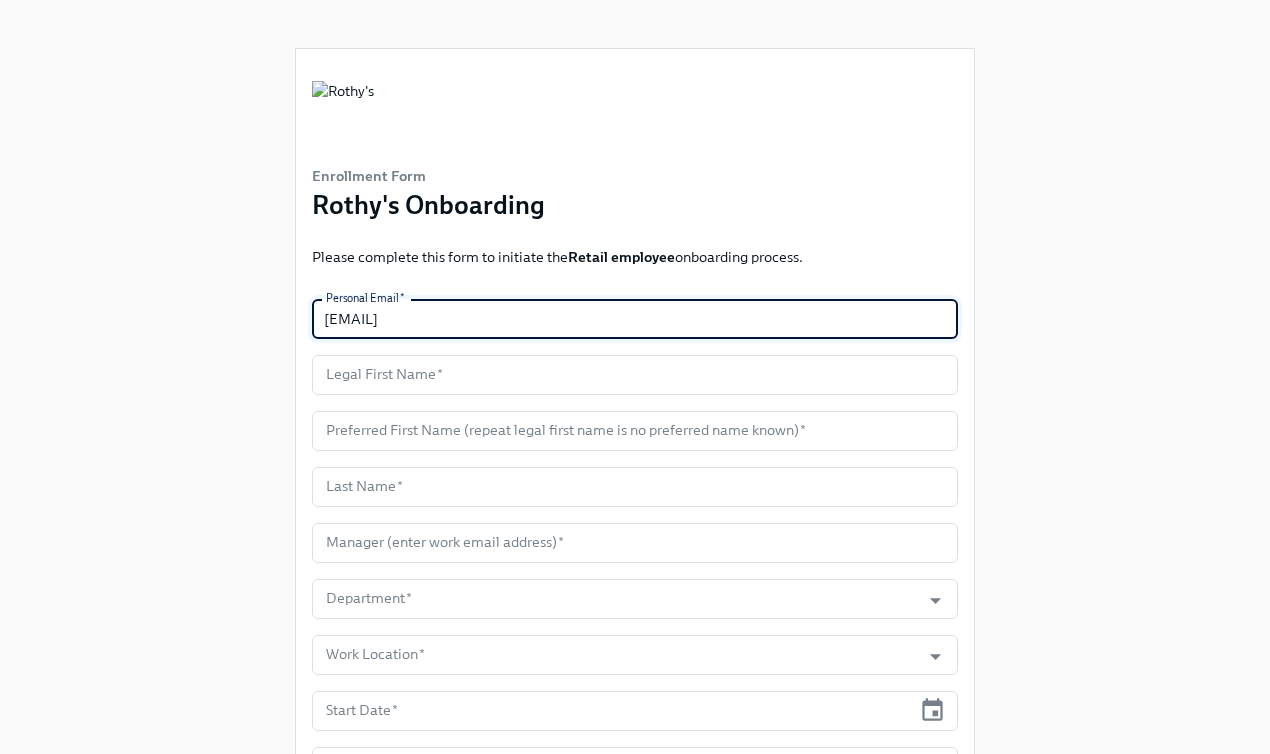 type on "[EMAIL]" 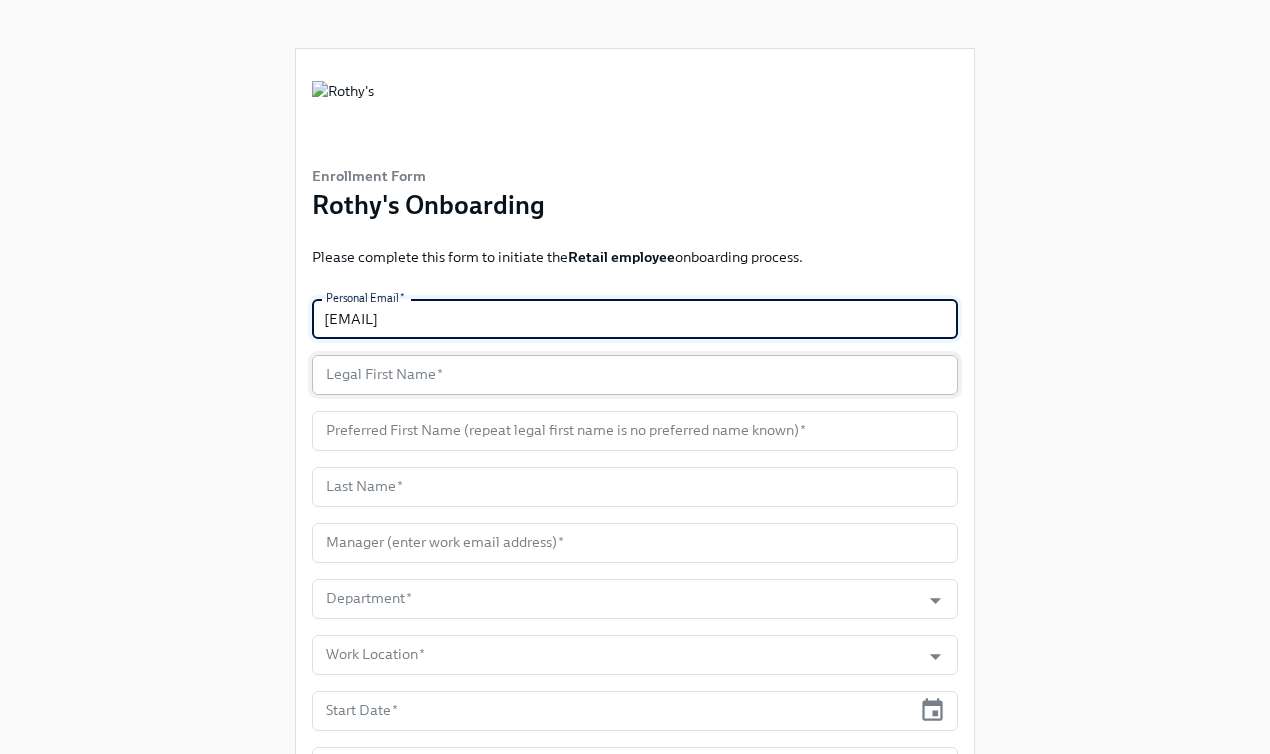 click at bounding box center (635, 375) 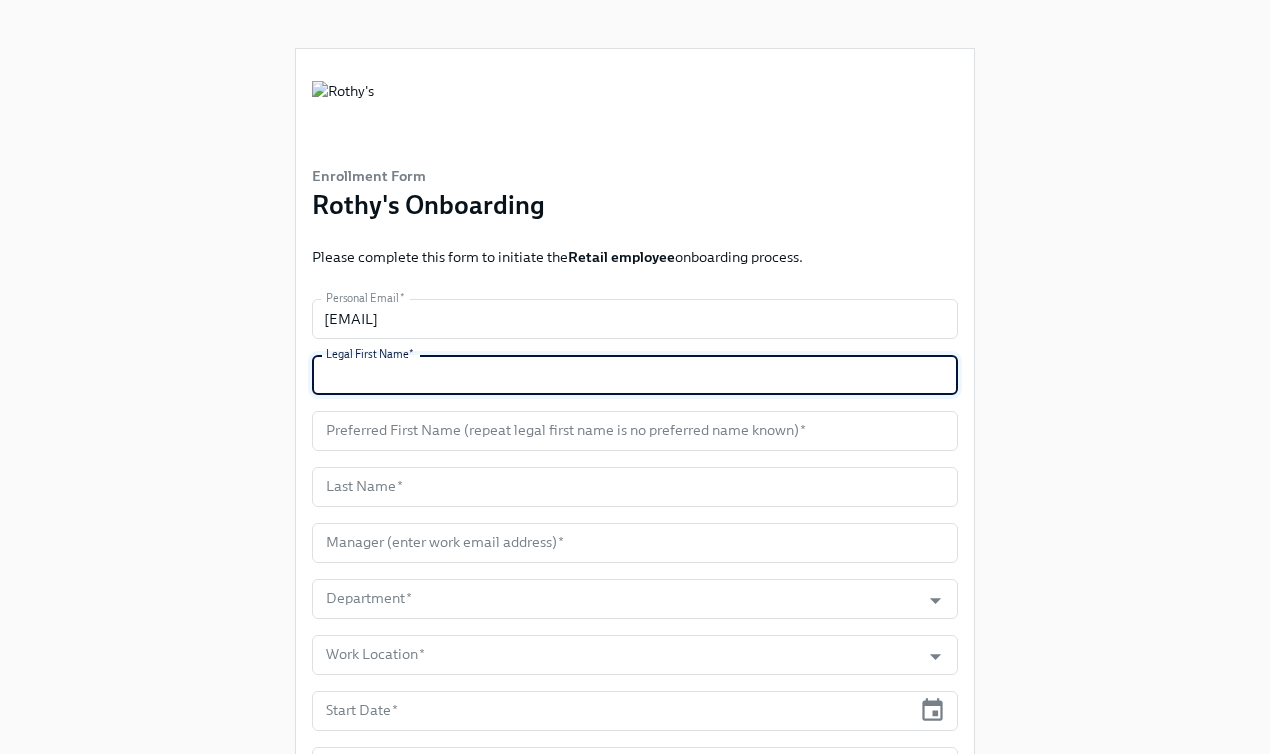 paste on "[FIRST]" 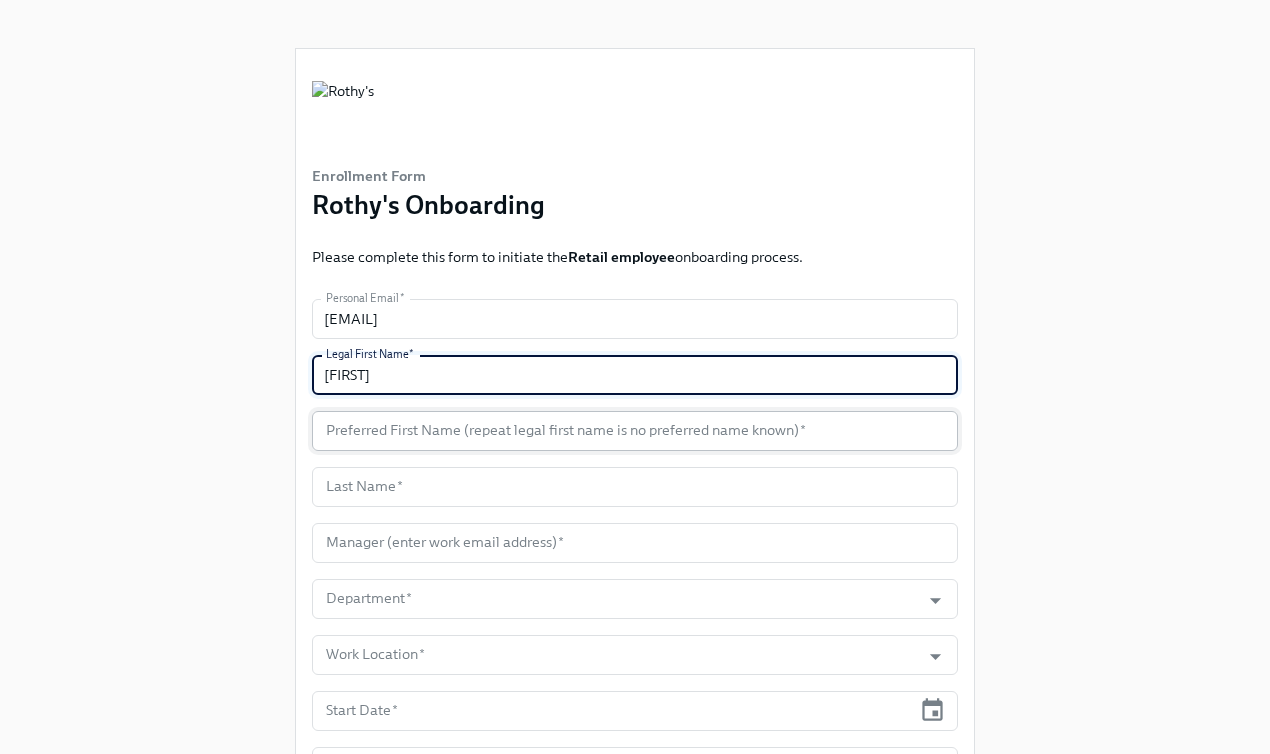 type on "[FIRST]" 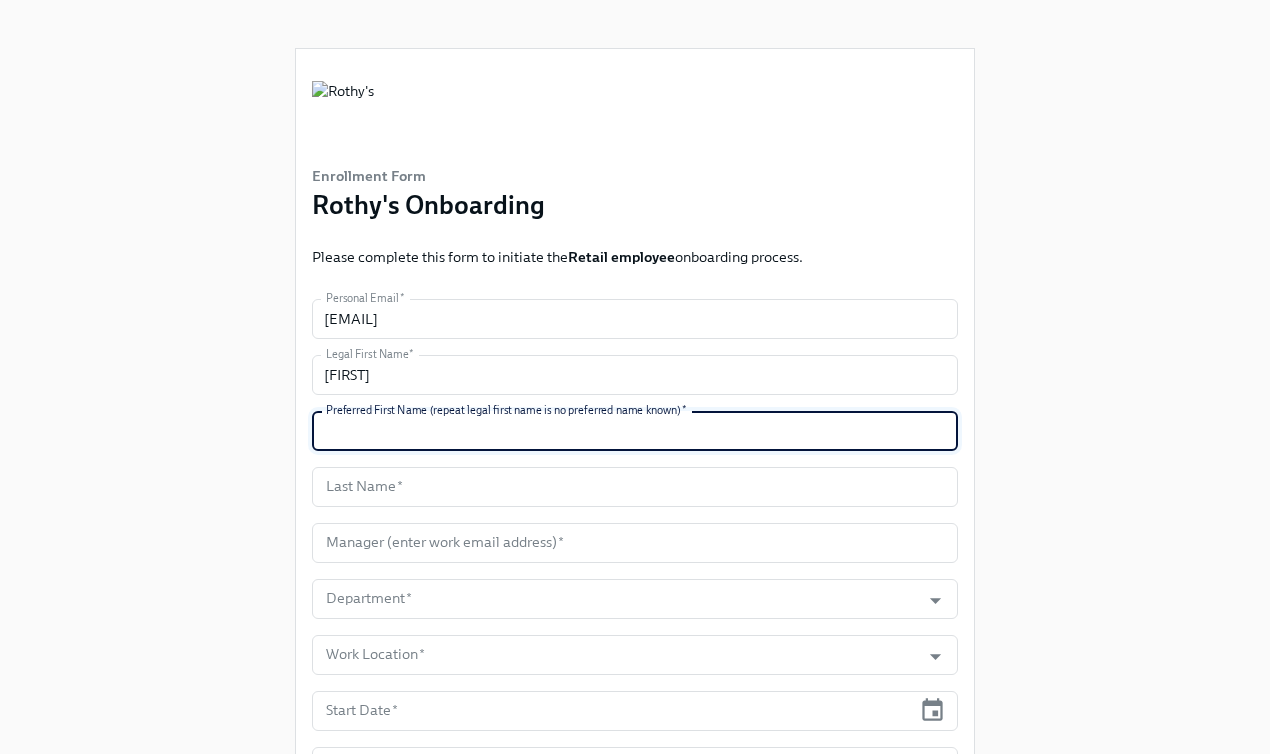 paste on "[FIRST]" 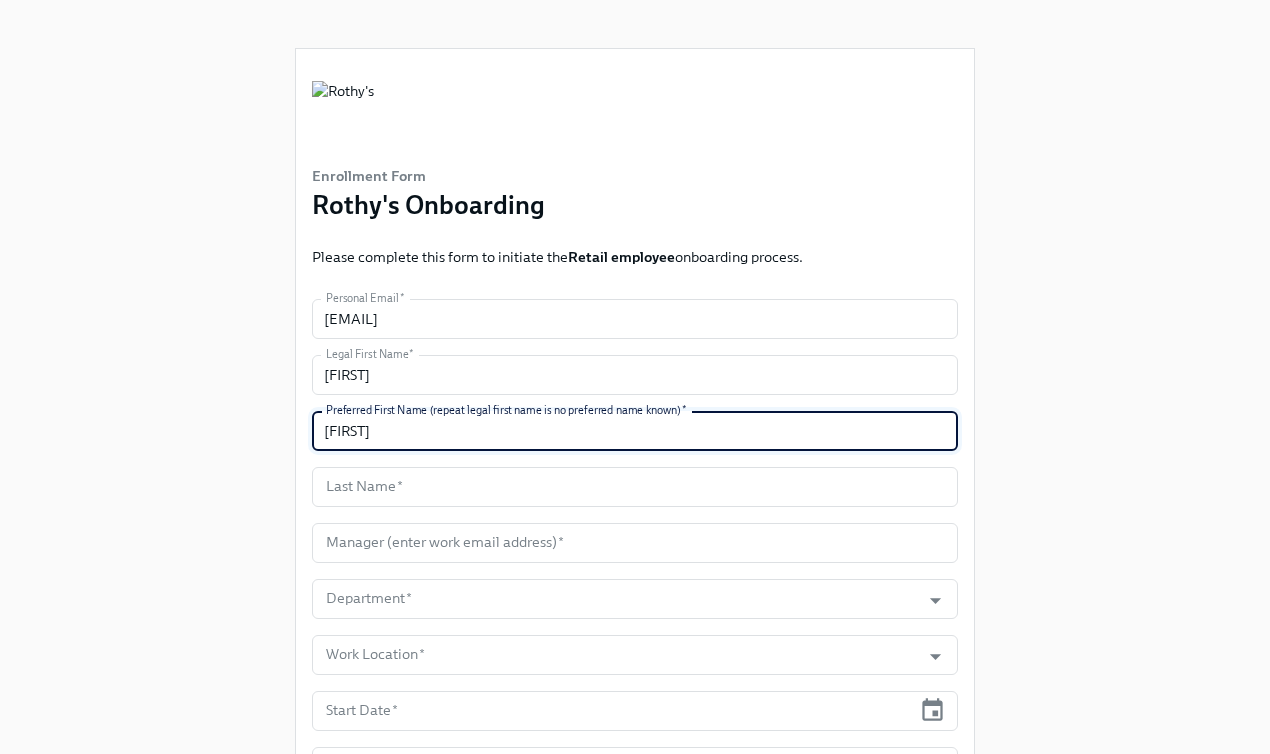 type on "[FIRST]" 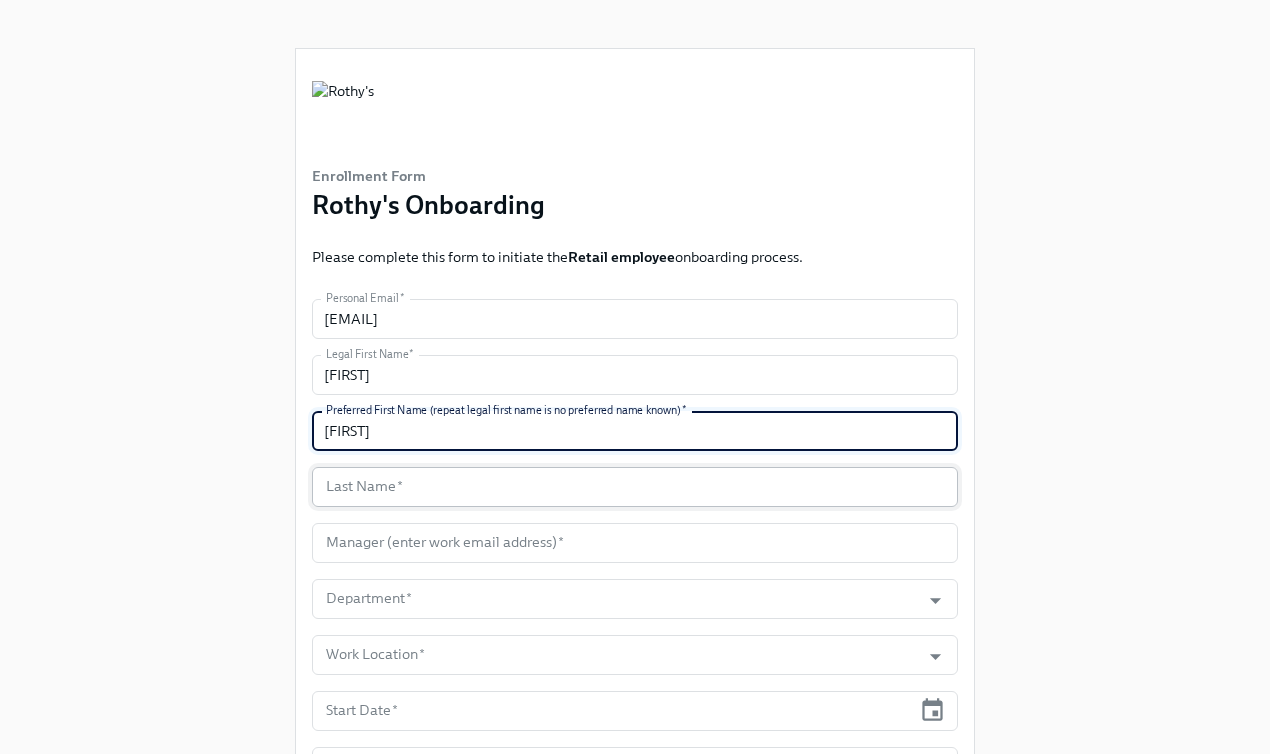 click at bounding box center (635, 487) 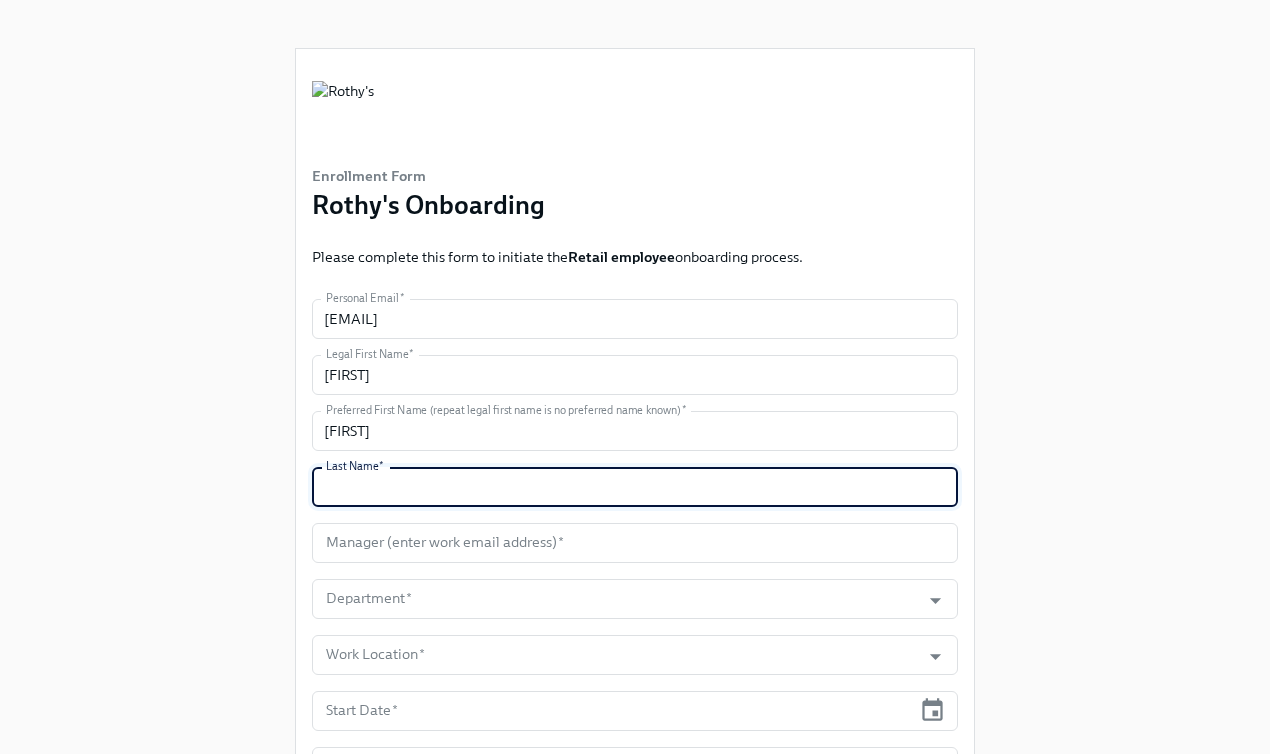 paste on "[LAST]" 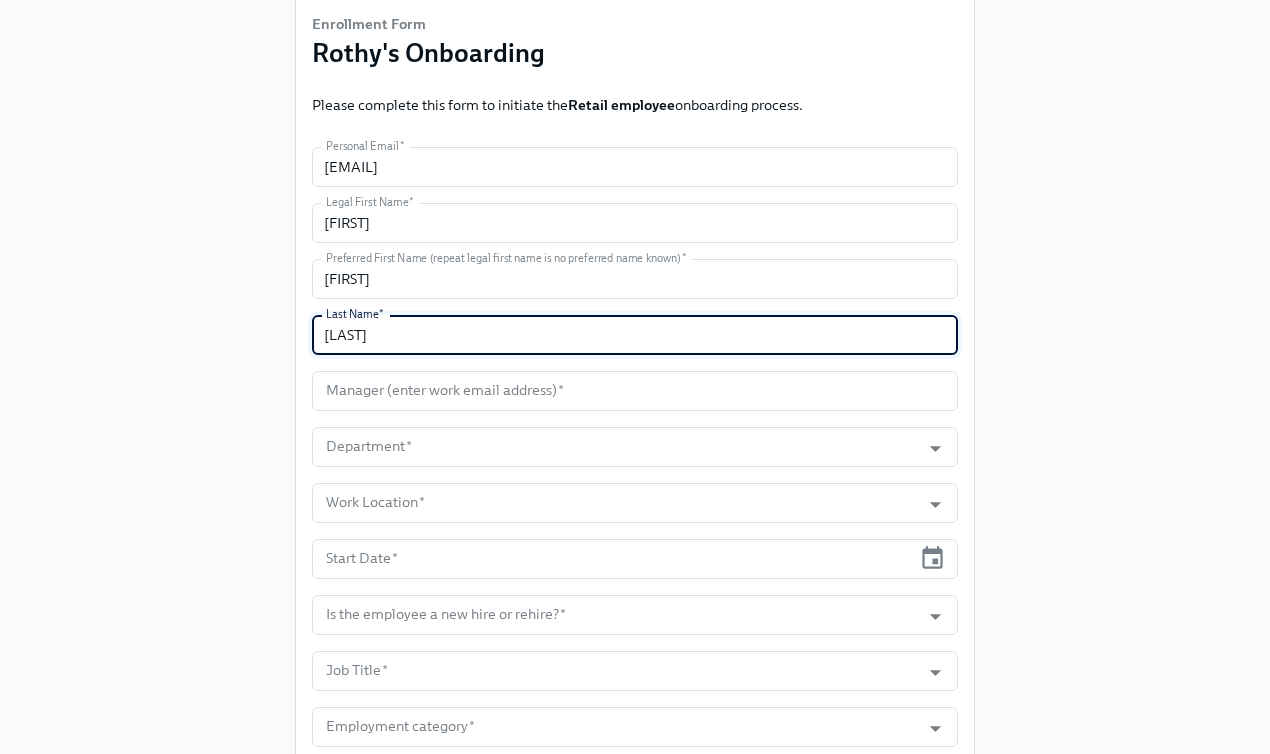 scroll, scrollTop: 167, scrollLeft: 0, axis: vertical 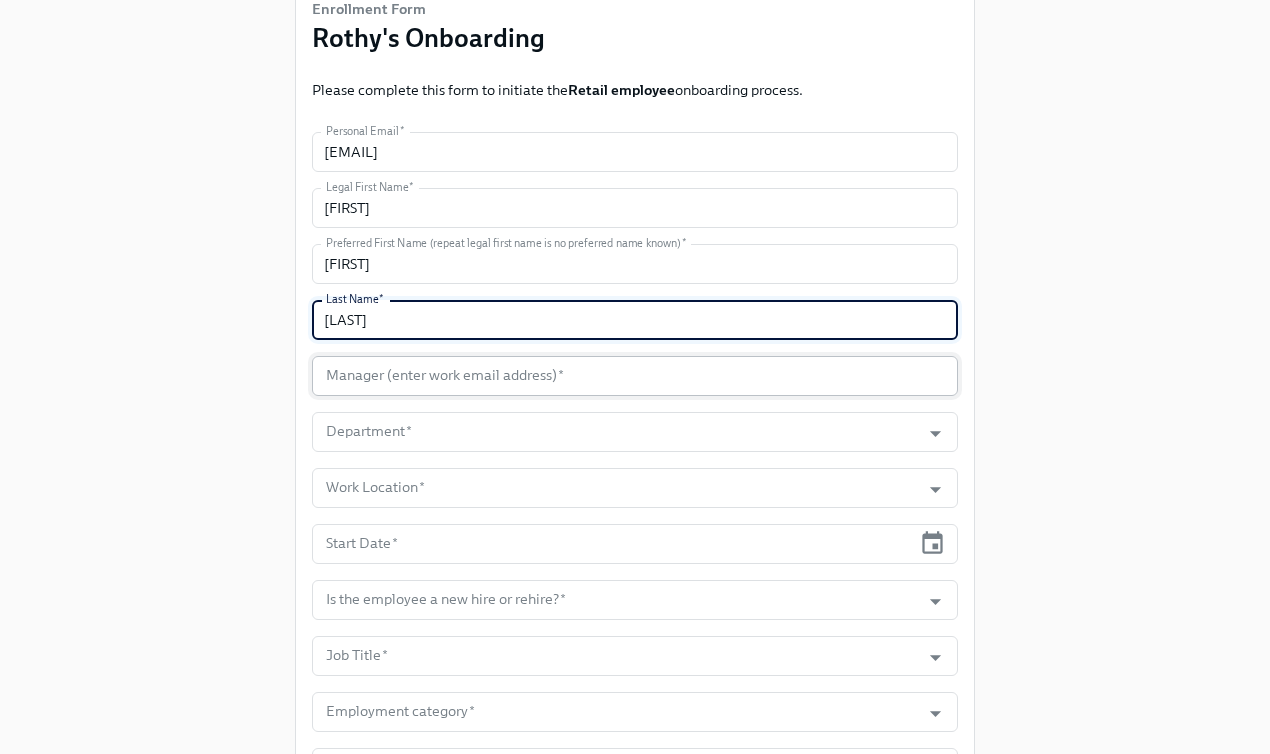 type on "[LAST]" 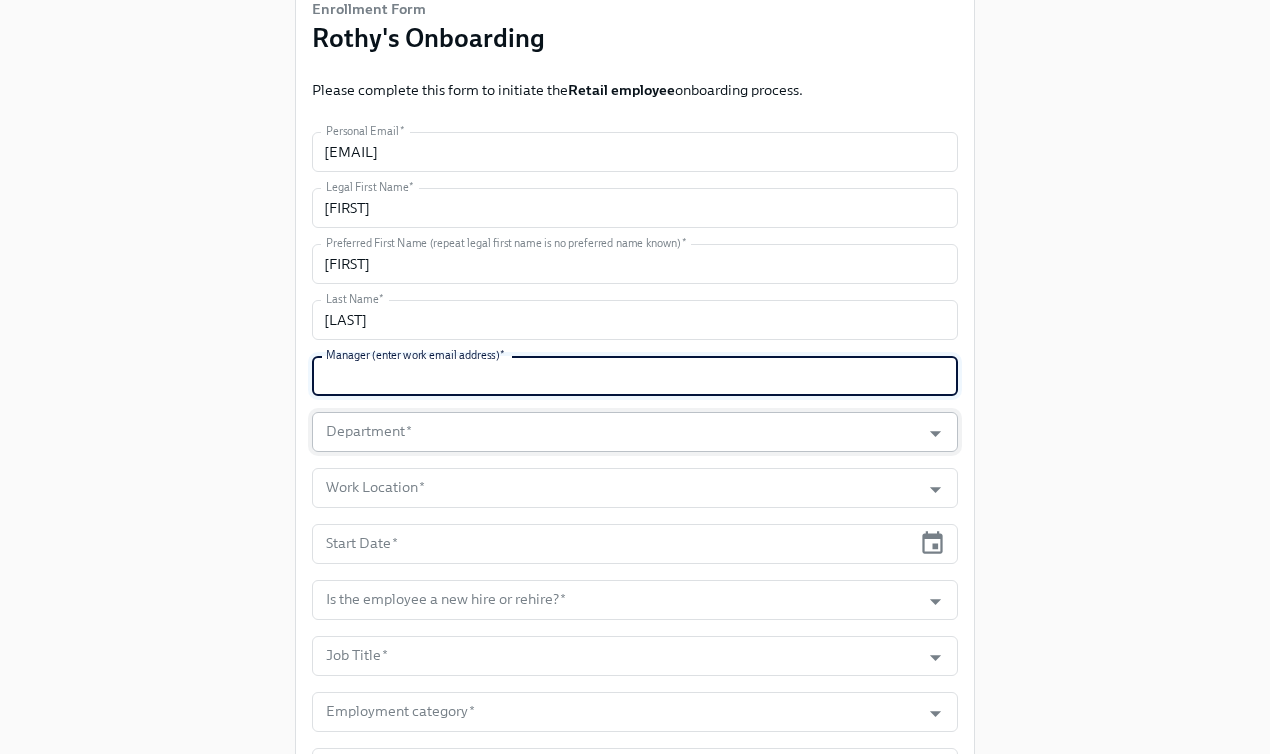 paste on "[EMAIL]" 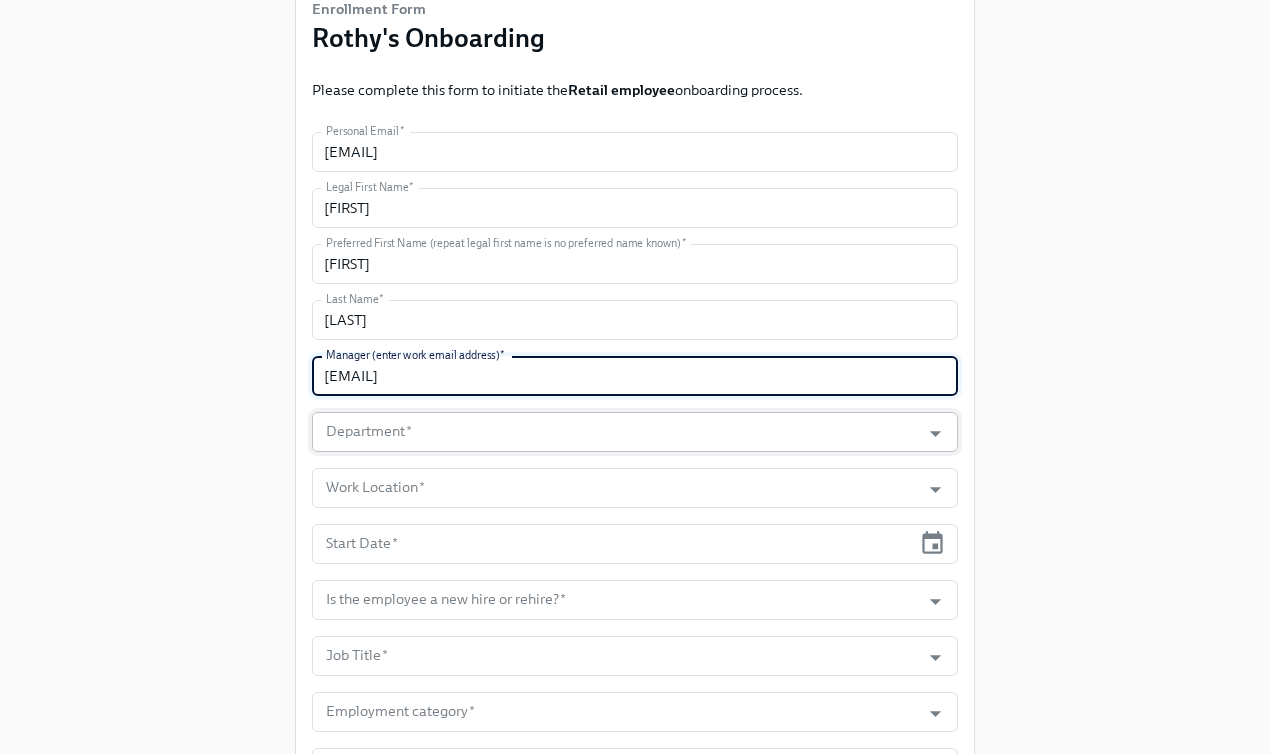 type on "[EMAIL]" 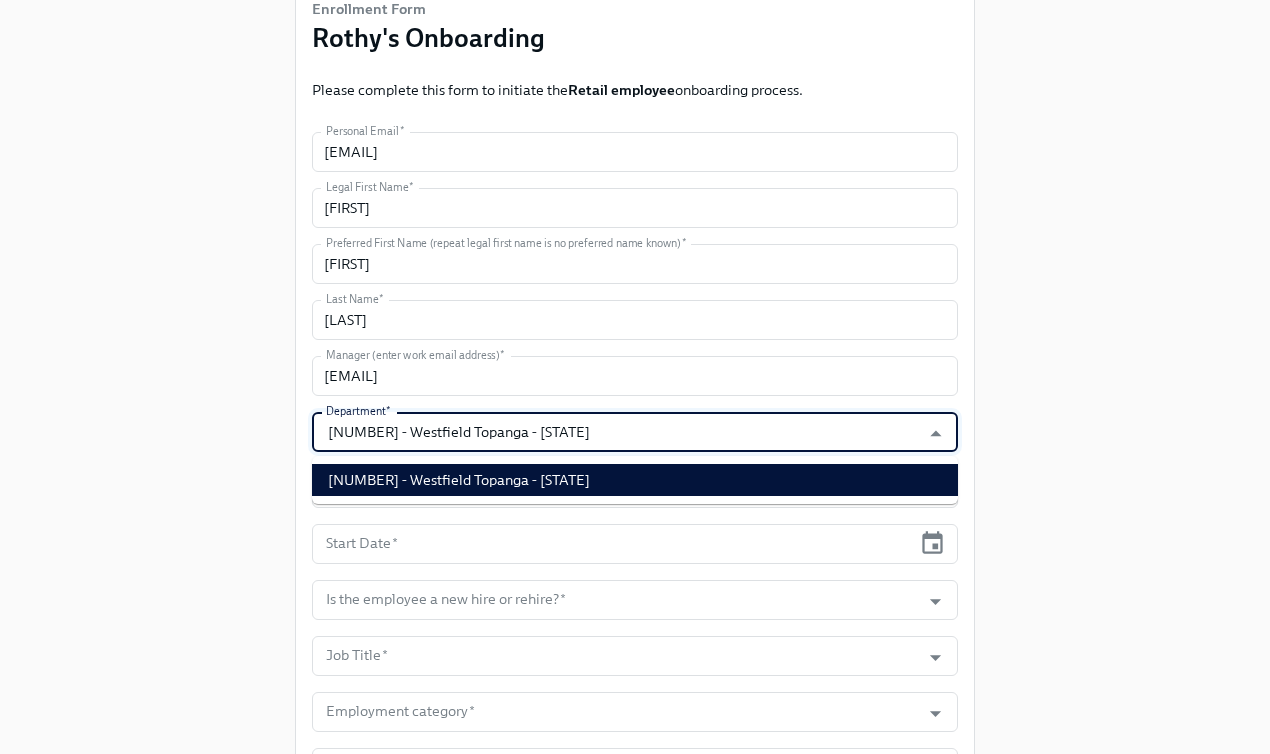 type on "[NUMBER] - Westfield Topanga - [STATE]" 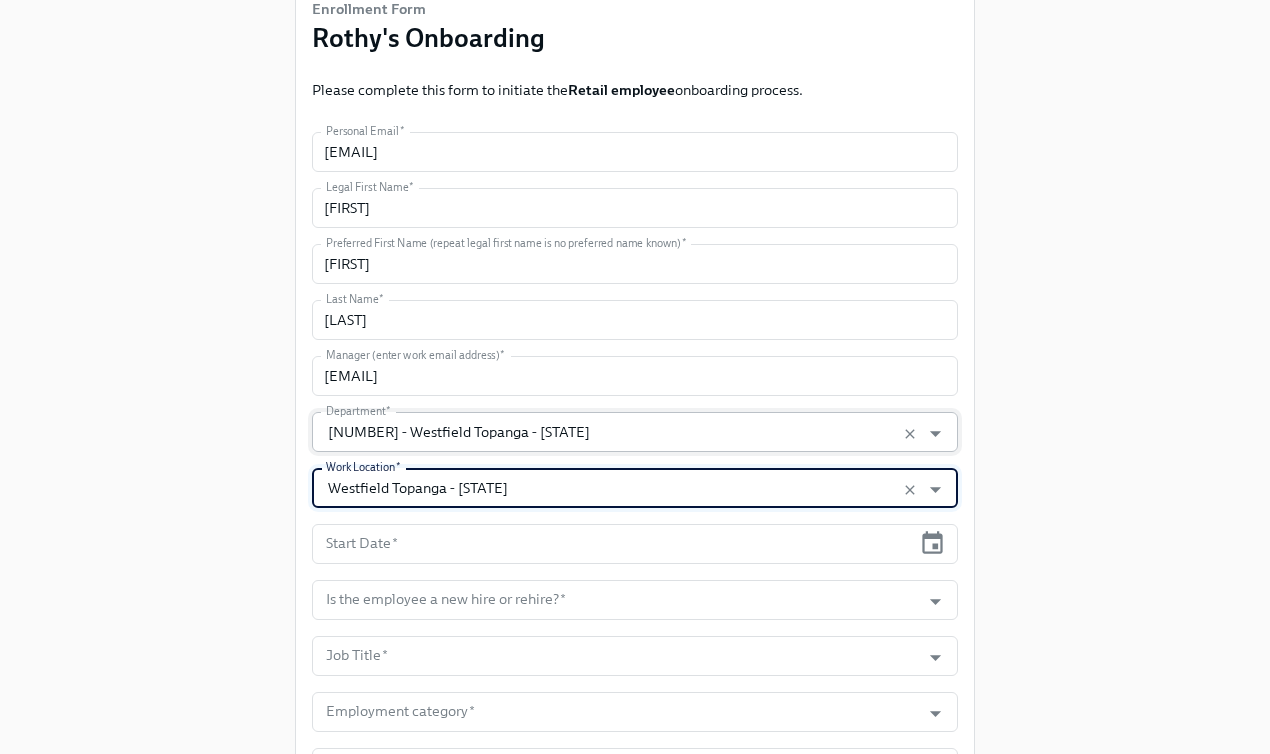 type on "Westfield Topanga - [STATE]" 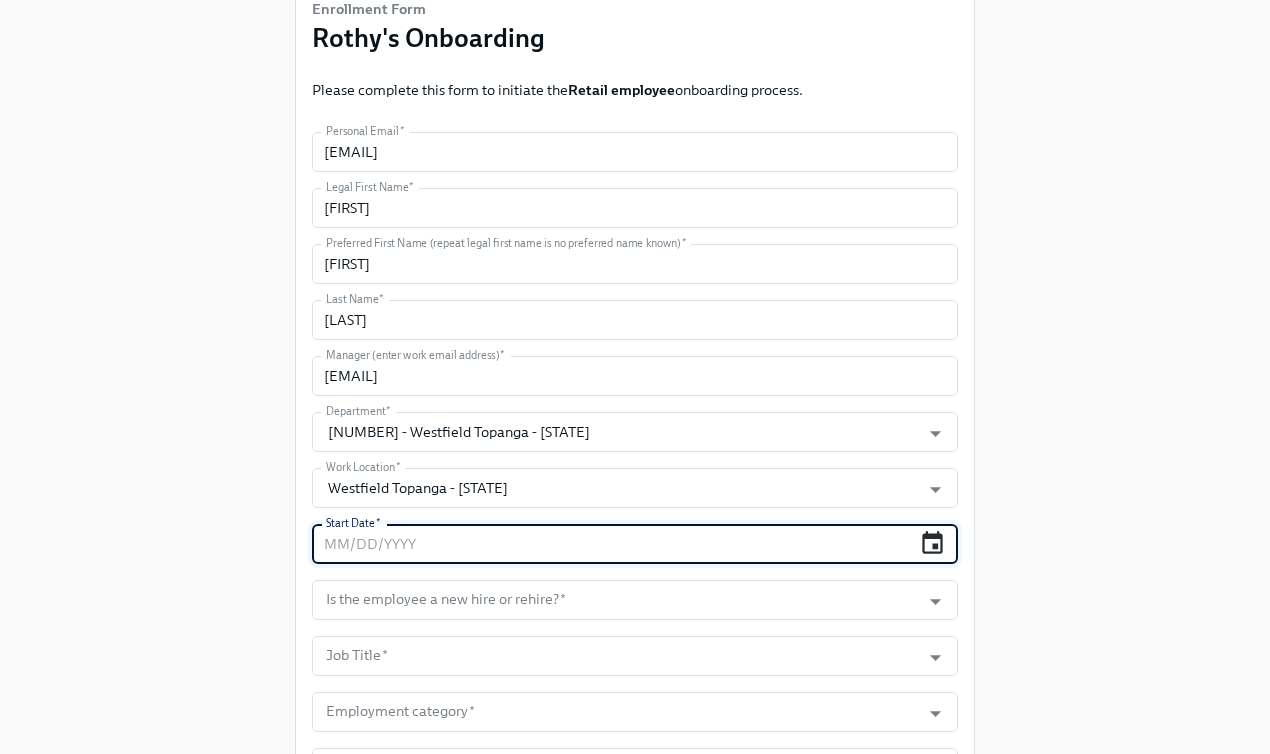 click 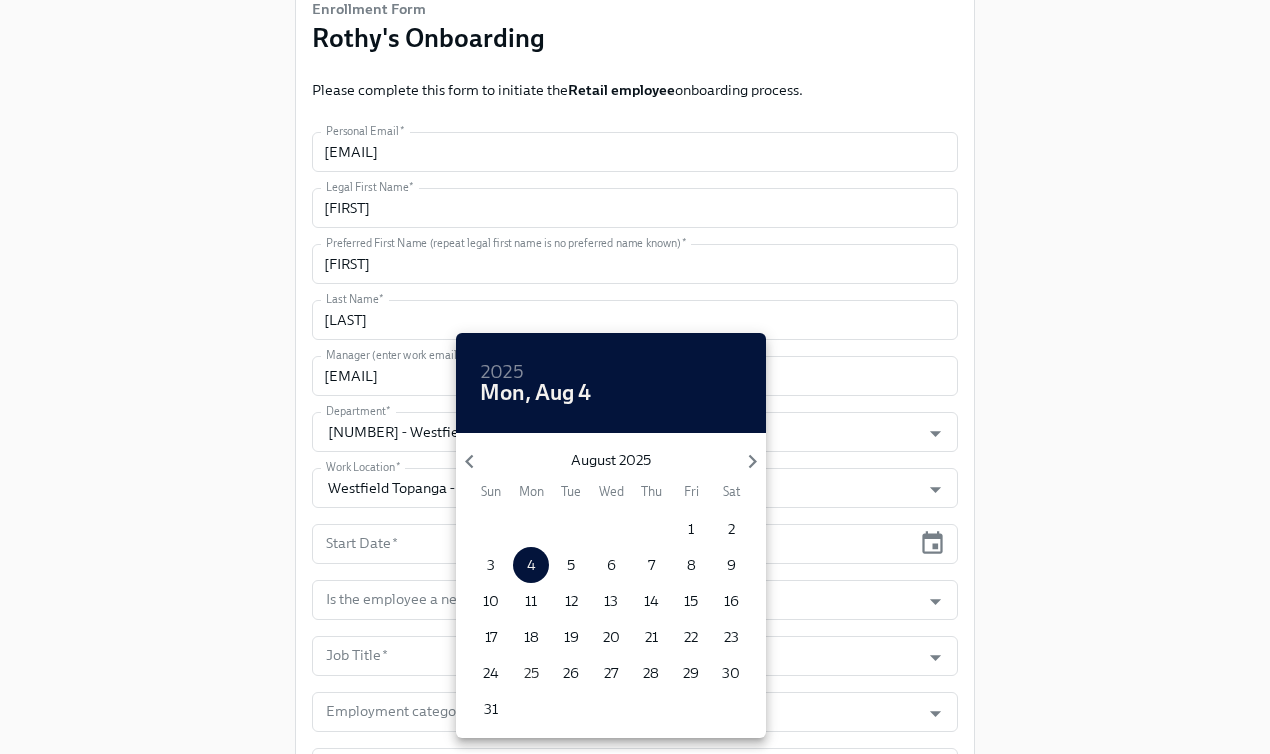 click on "25" at bounding box center (531, 673) 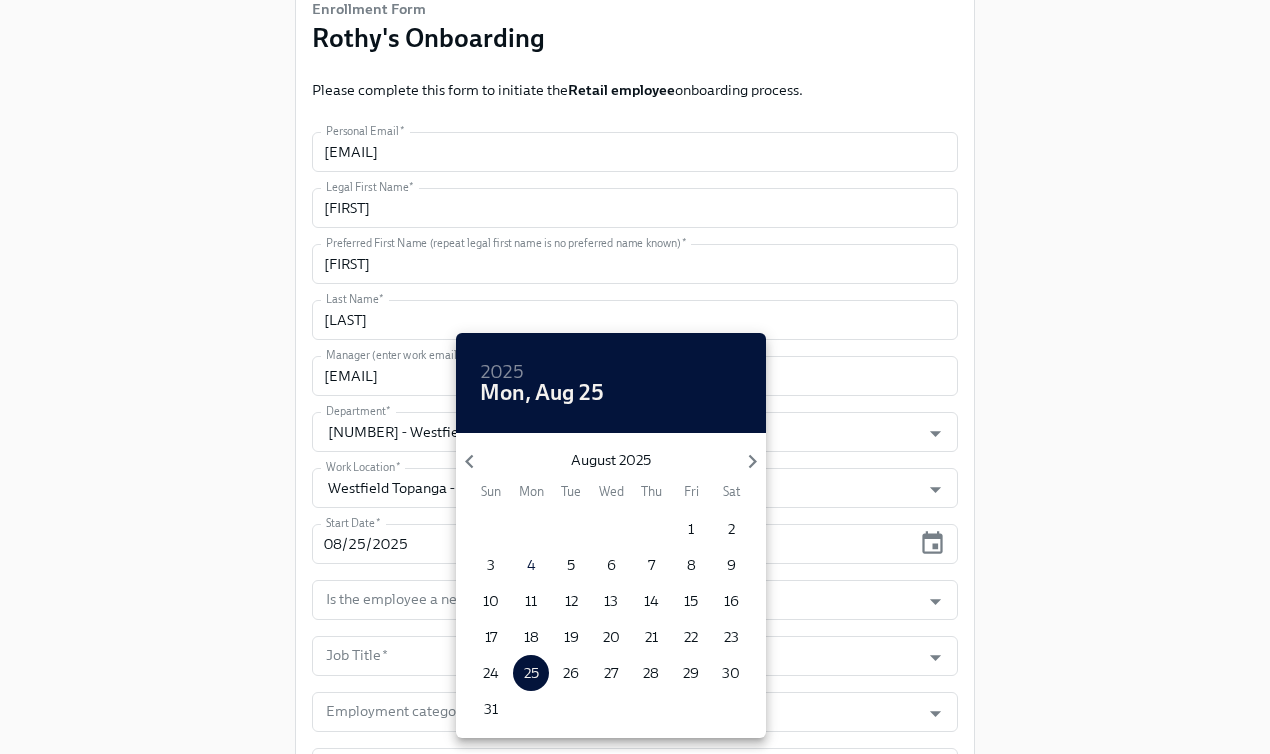 click at bounding box center (635, 377) 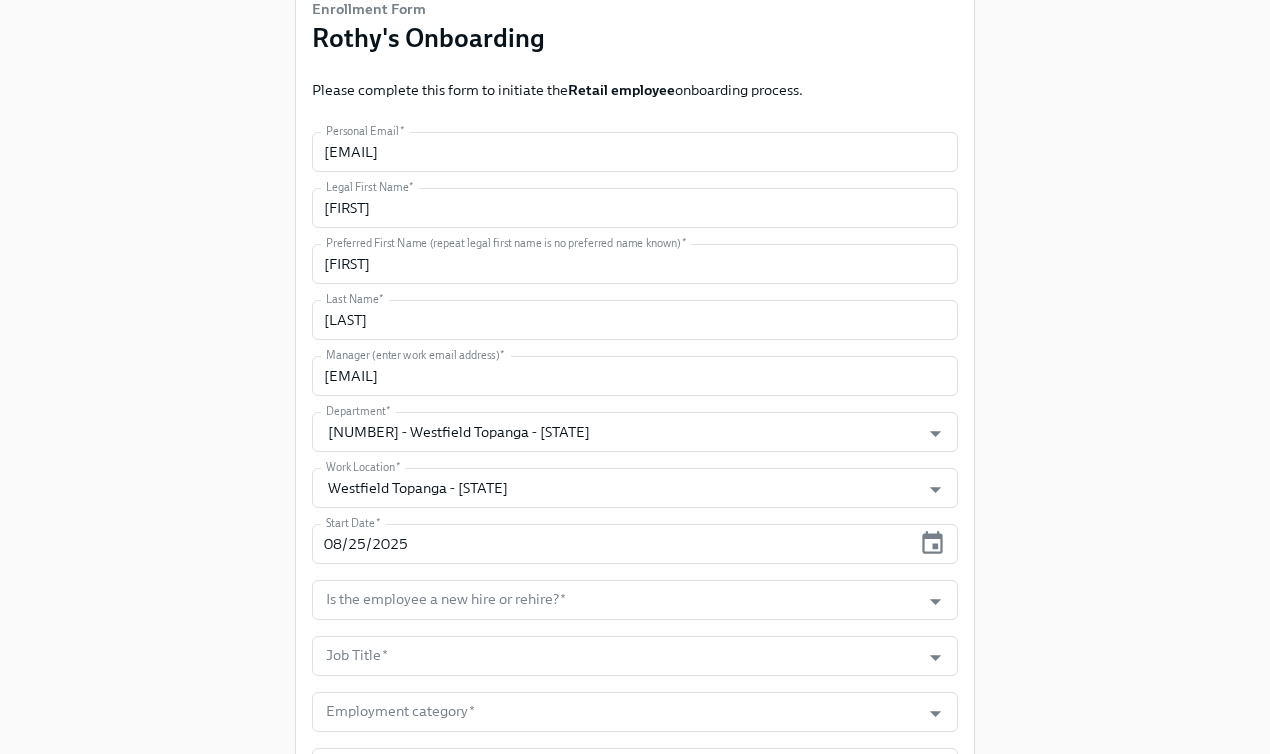 click on "2025 Mon, Aug 25 August 2025 Sun Mon Tue Wed Thu Fri Sat 27 28 29 30 31 1 2 3 4 5 6 7 8 9 10 11 12 13 14 15 16 17 18 19 20 21 22 23 24 25 26 27 28 29 30 31 1 2 3 4 5 6" at bounding box center [635, 377] 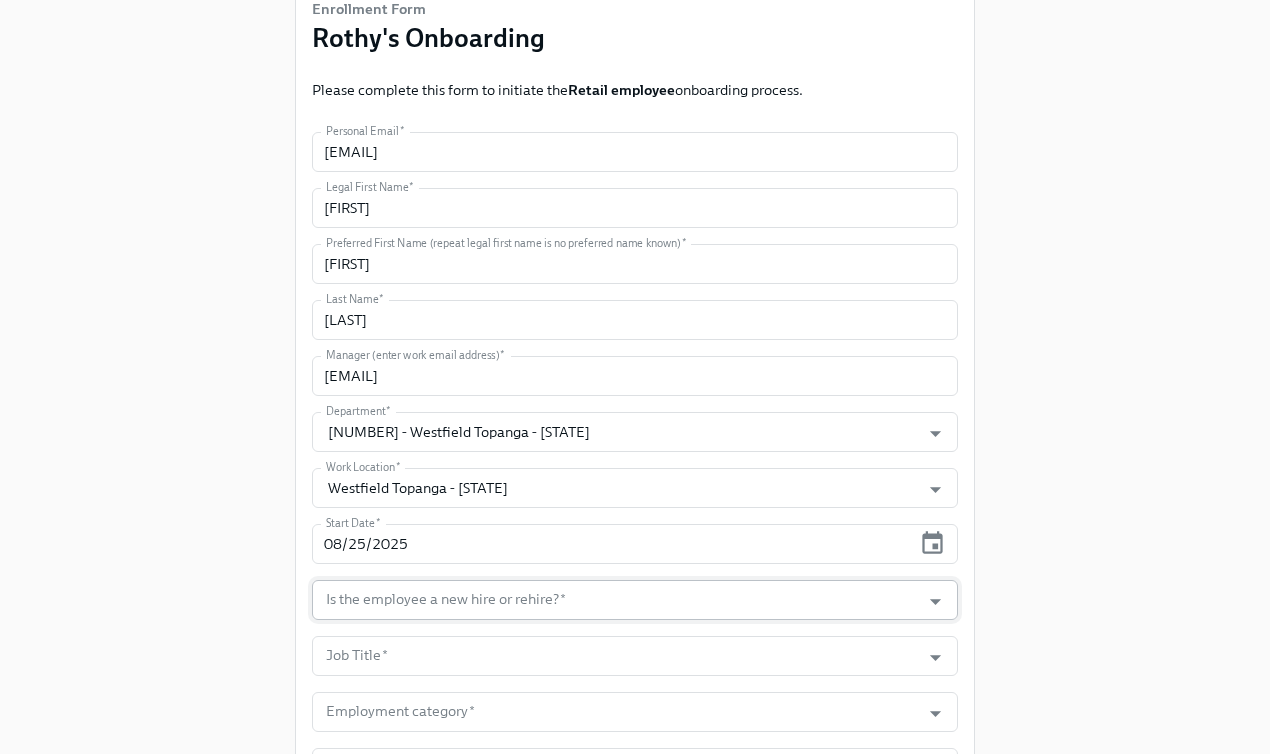 click on "Is the employee a new hire or rehire?   *" at bounding box center (616, 600) 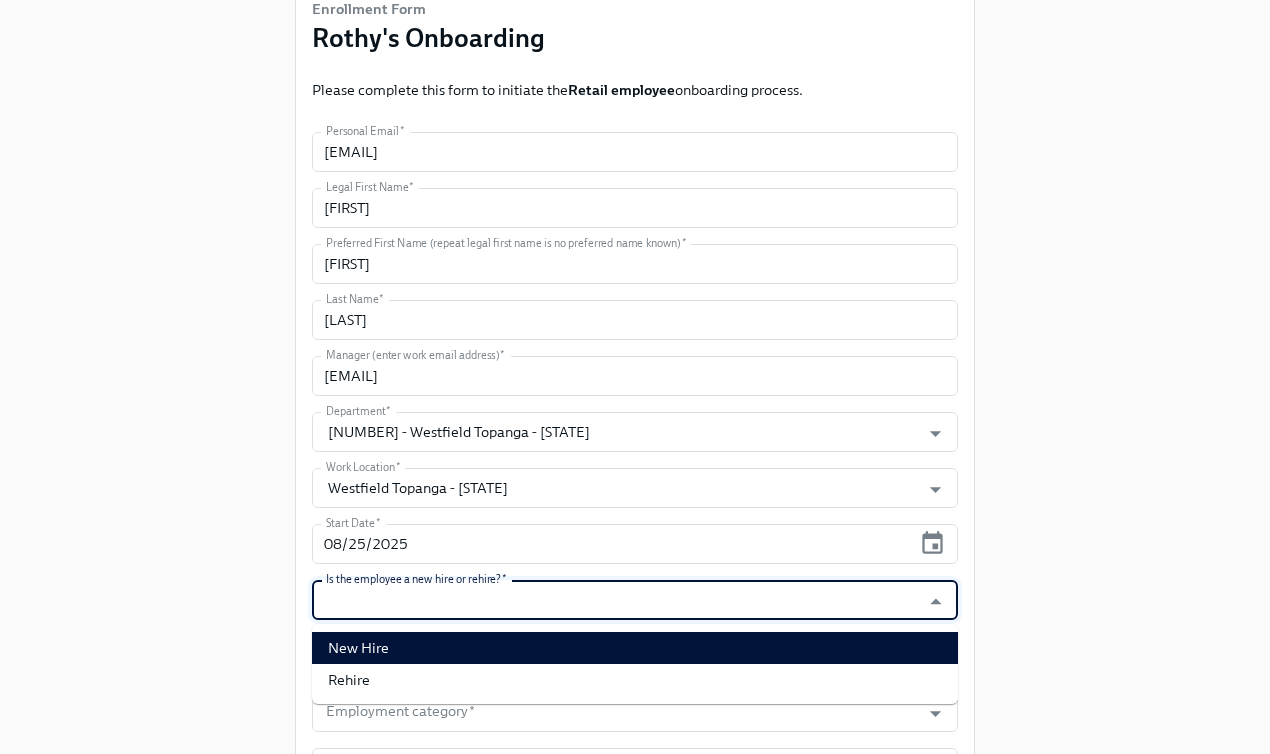 click on "New Hire" at bounding box center (635, 648) 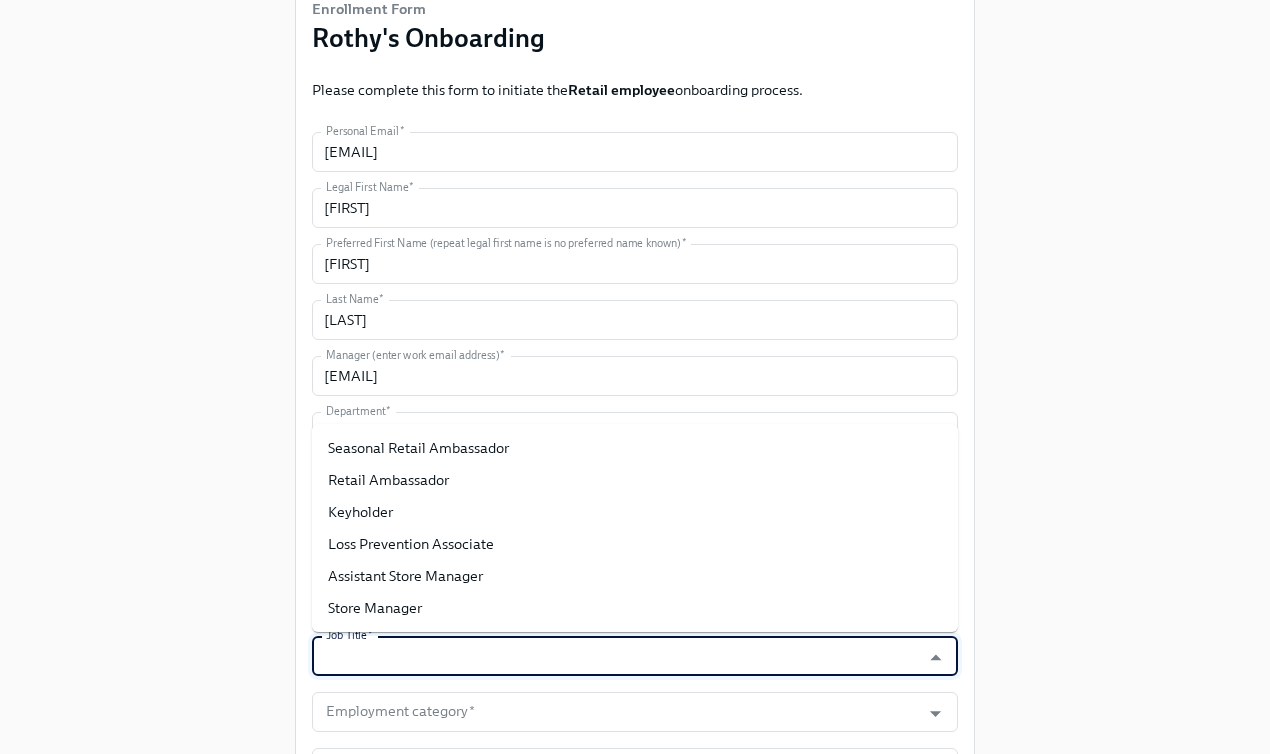 click on "Job Title   *" at bounding box center [616, 656] 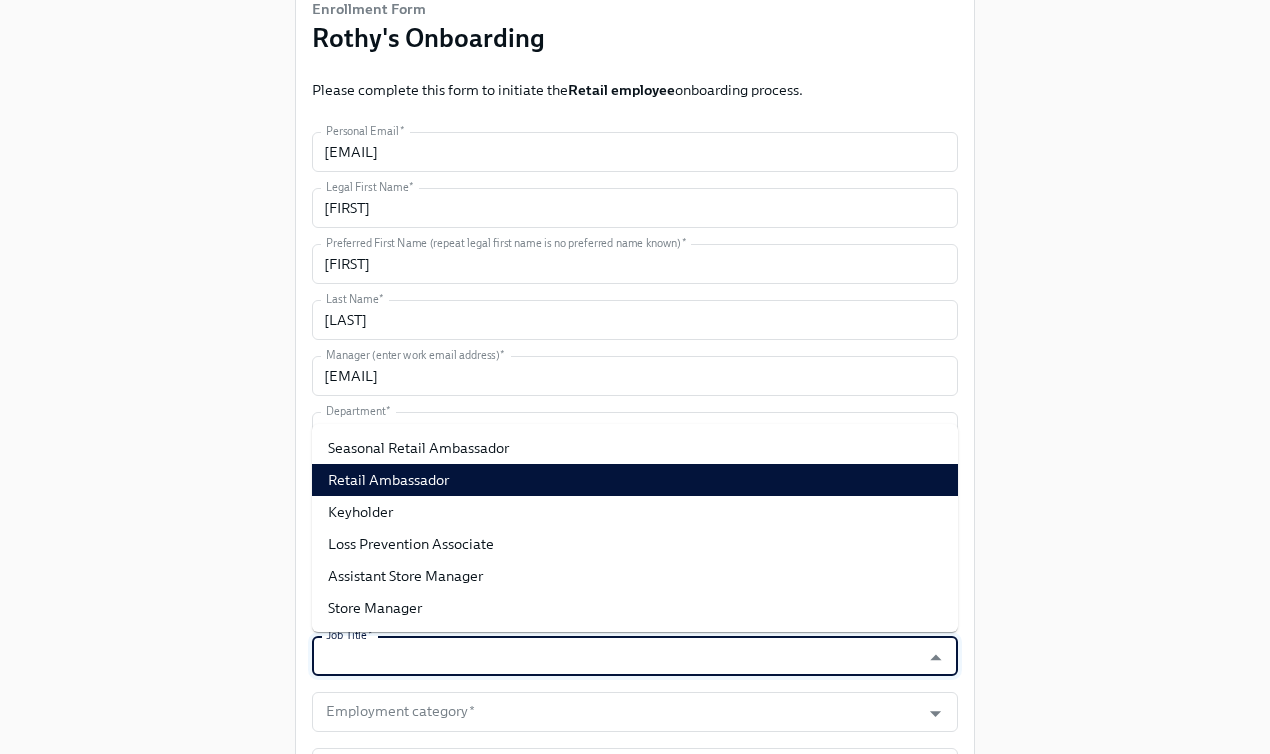 click on "Retail Ambassador" at bounding box center [635, 480] 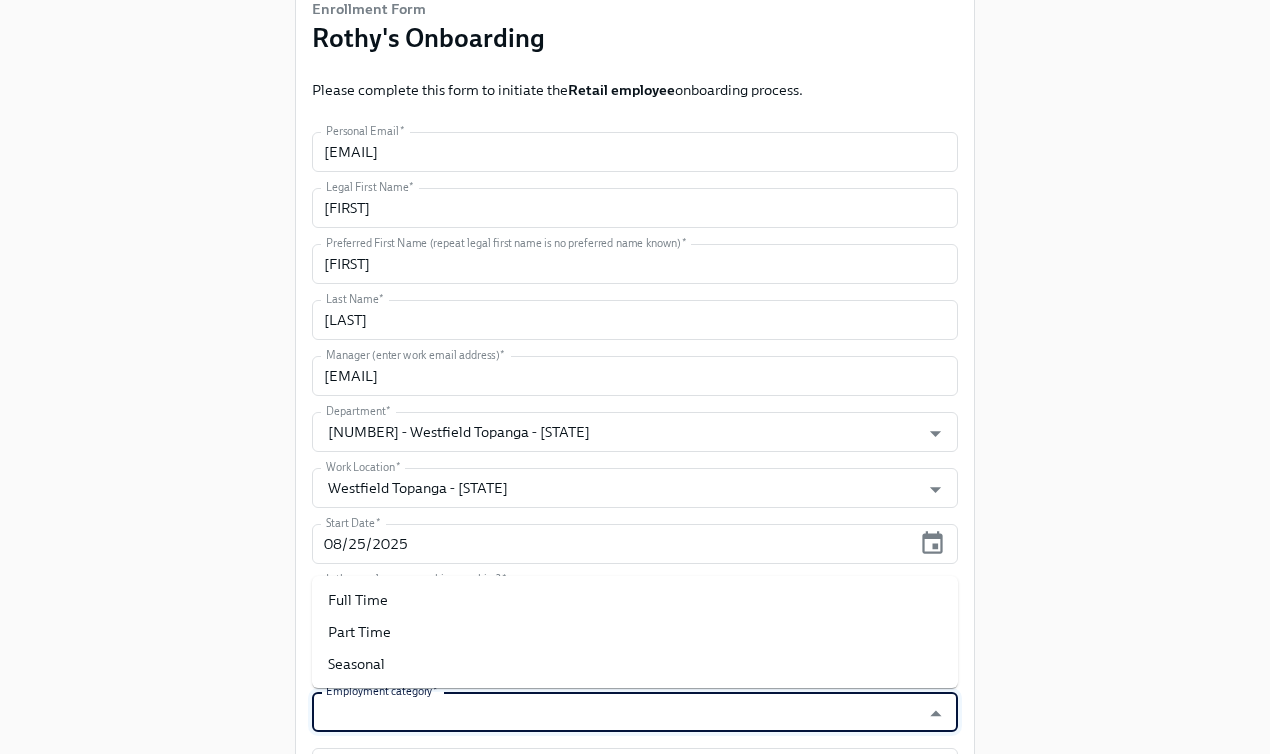 click on "Employment category   *" at bounding box center (616, 712) 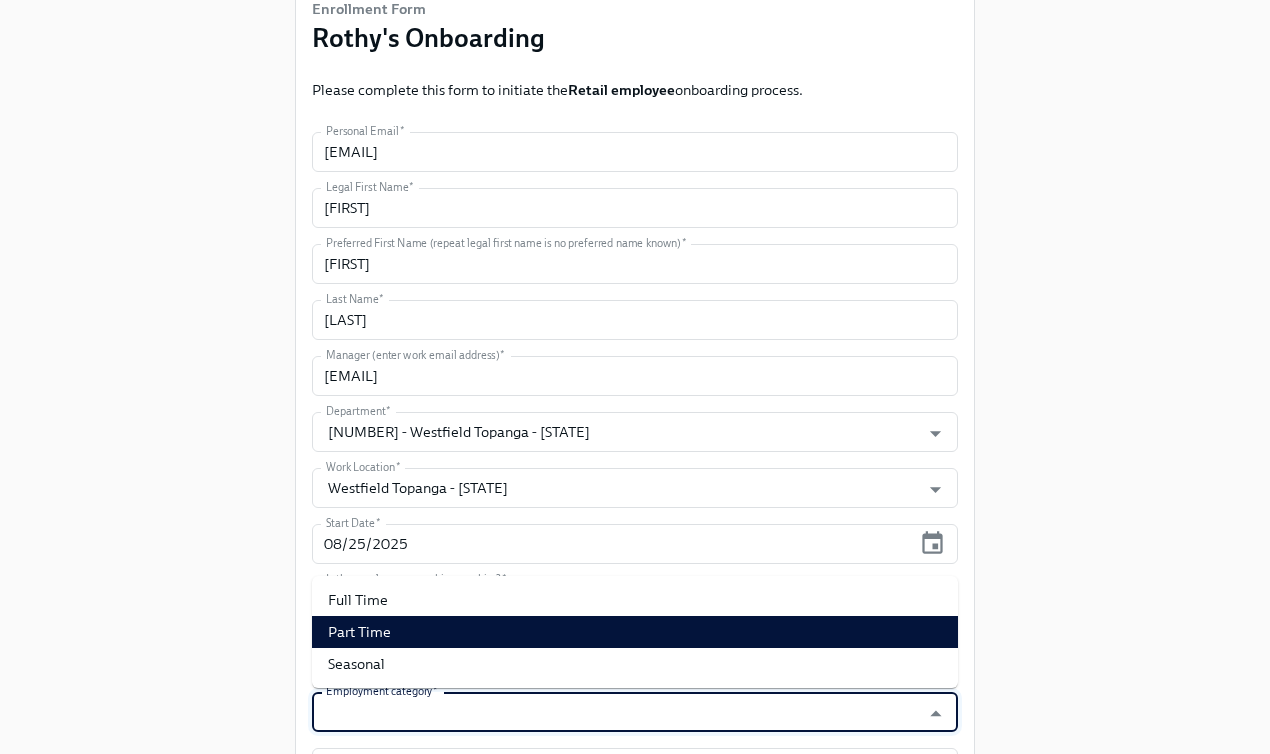 click on "Part Time" at bounding box center [635, 632] 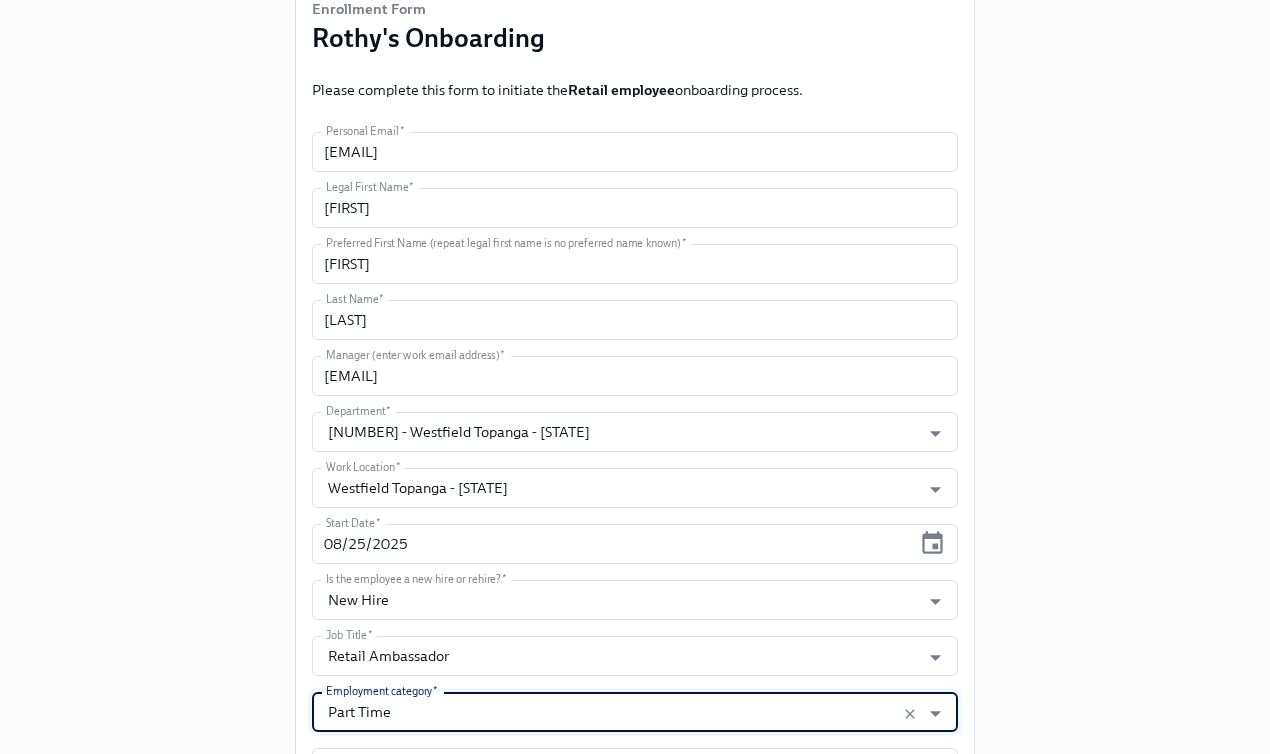 scroll, scrollTop: 338, scrollLeft: 0, axis: vertical 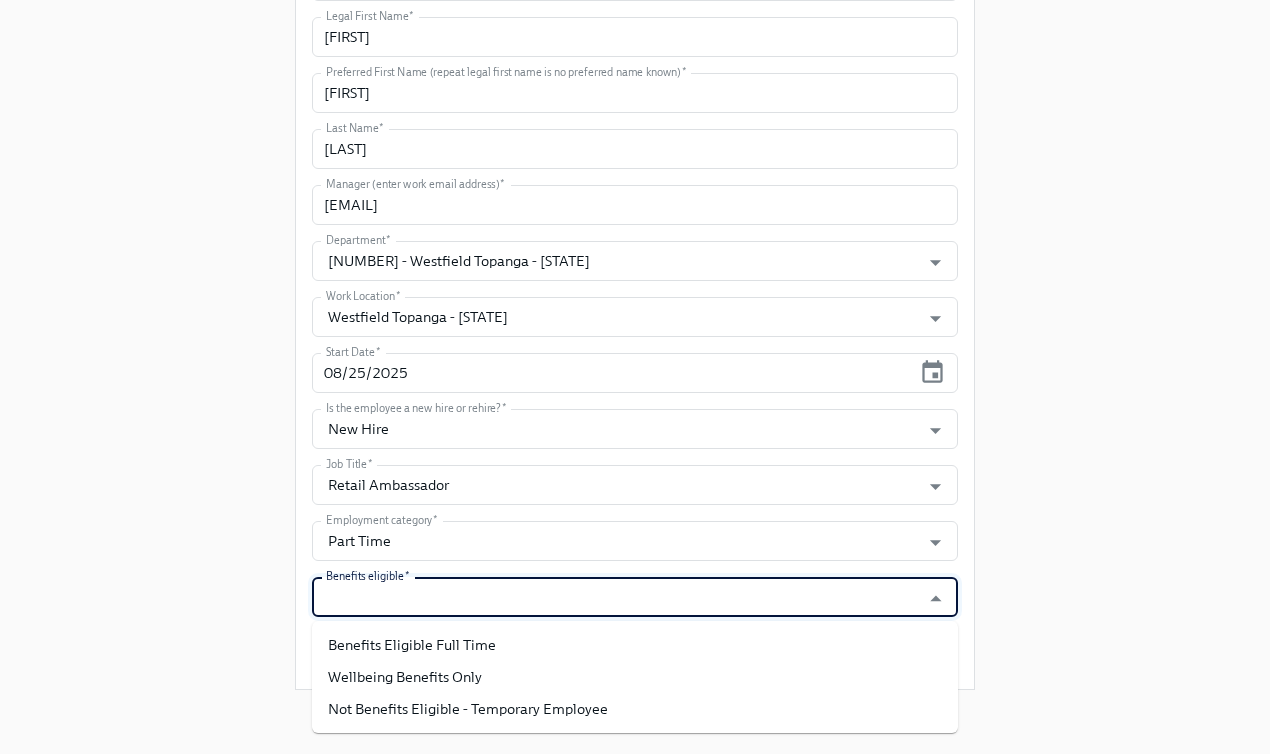 click on "Benefits eligible   *" at bounding box center (616, 597) 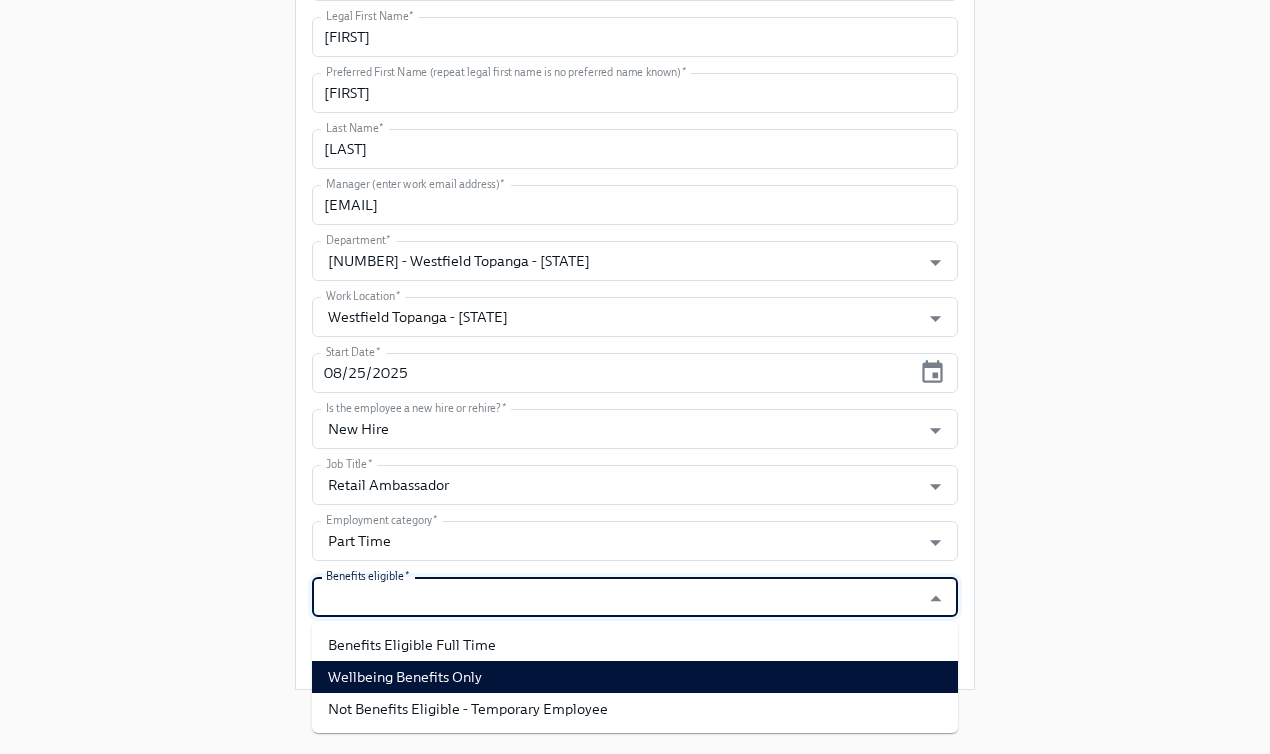 click on "Wellbeing Benefits Only" at bounding box center [635, 677] 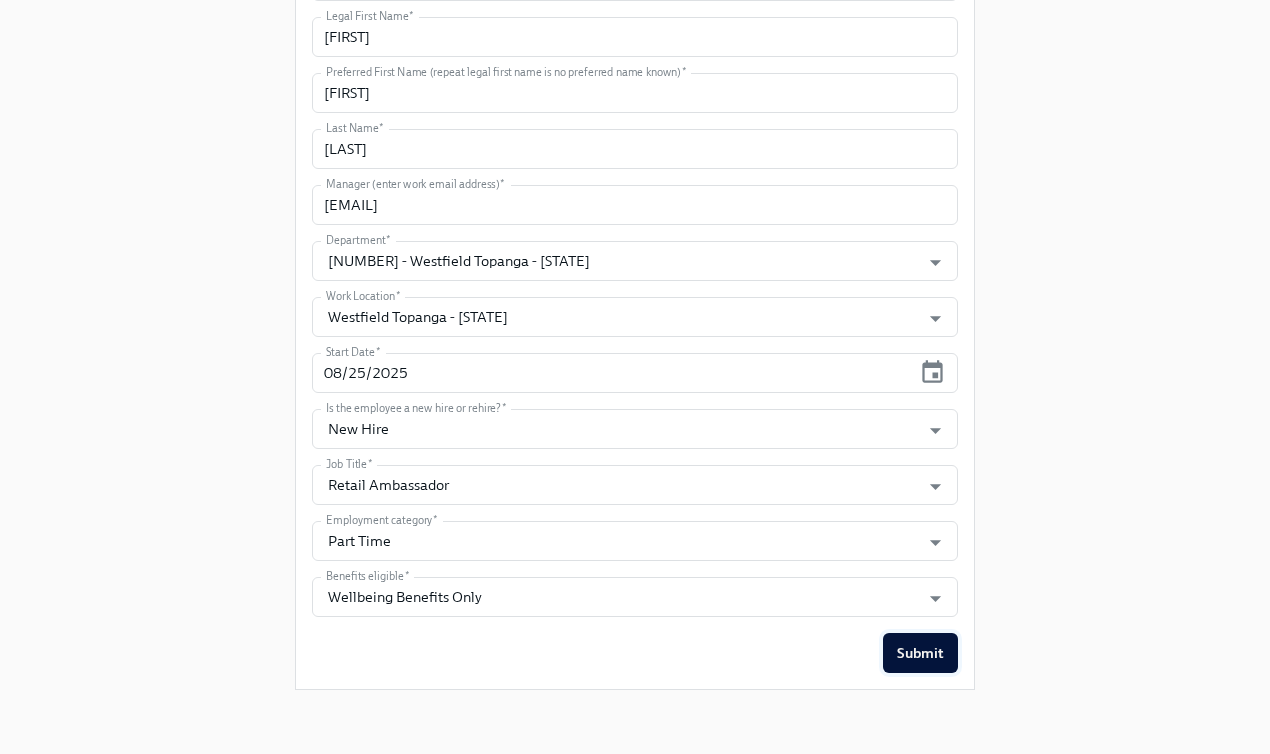 click on "Submit" at bounding box center [920, 653] 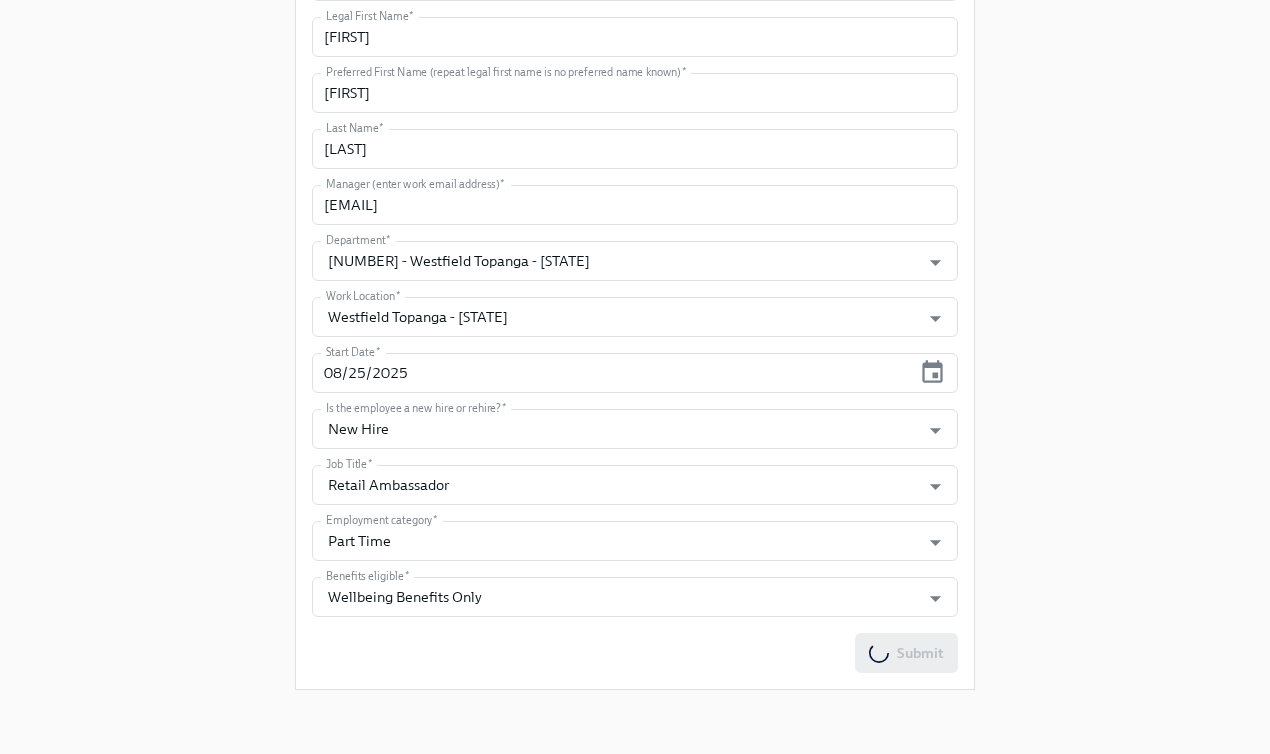 scroll, scrollTop: 0, scrollLeft: 0, axis: both 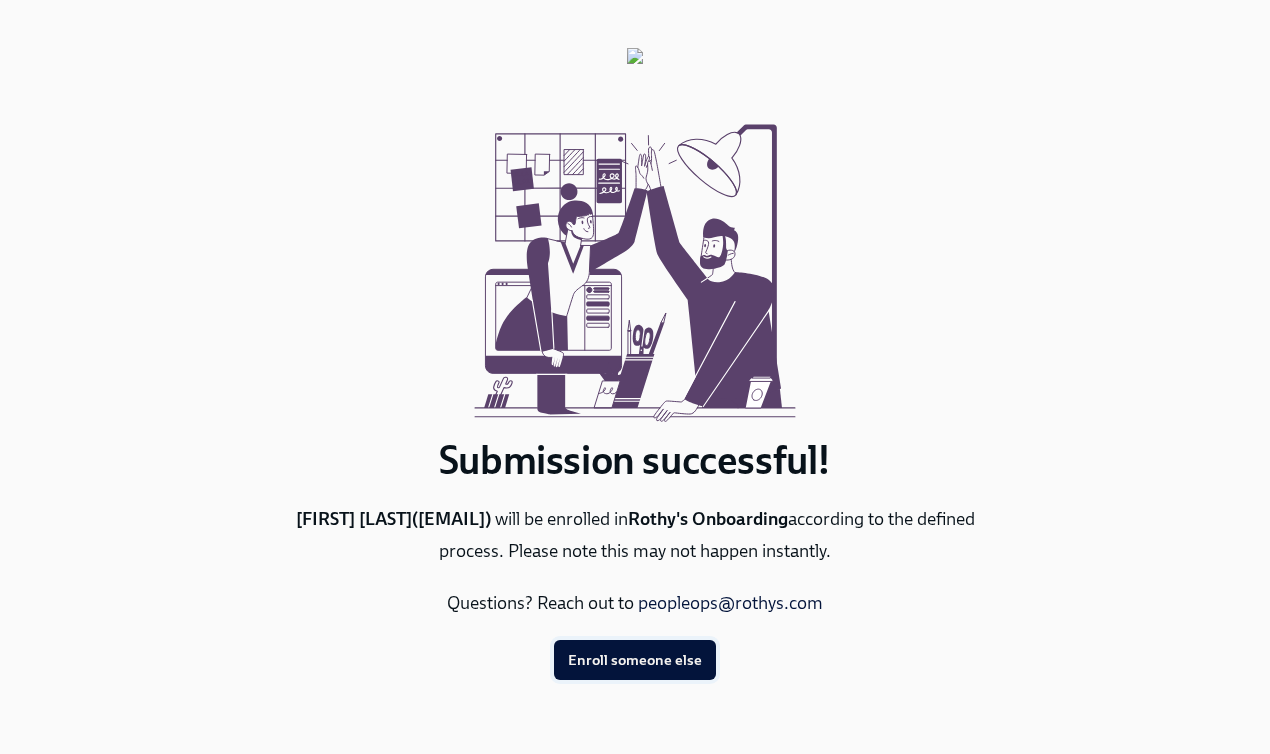 click on "Enroll someone else" at bounding box center [635, 660] 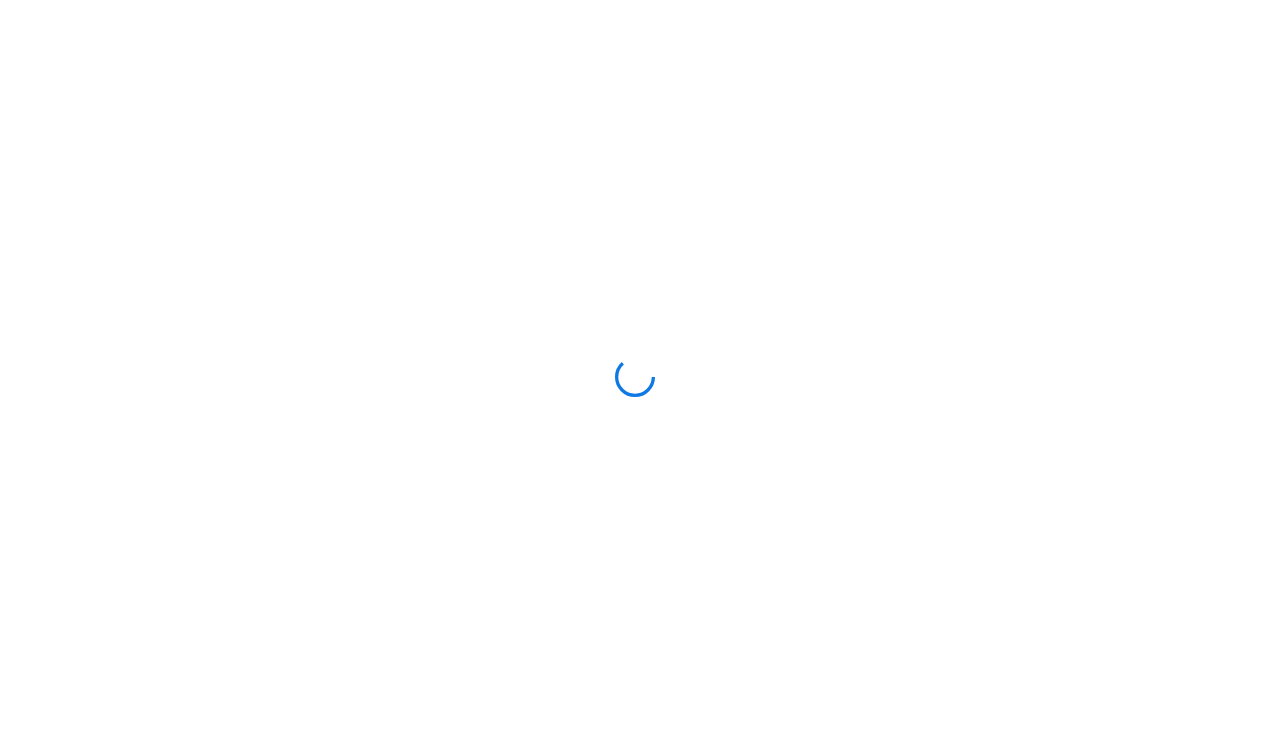 scroll, scrollTop: 0, scrollLeft: 0, axis: both 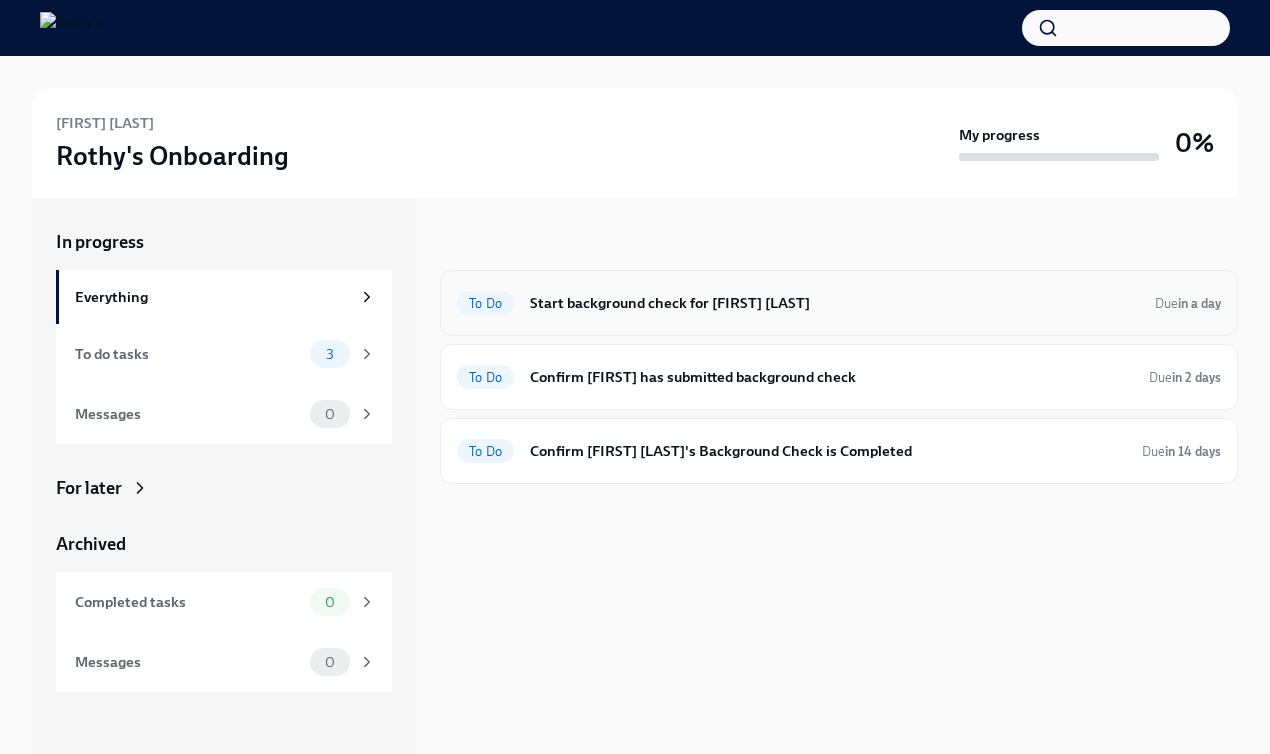 click on "To Do Start background check for [FIRST] [LAST] Due  in a day" at bounding box center (839, 303) 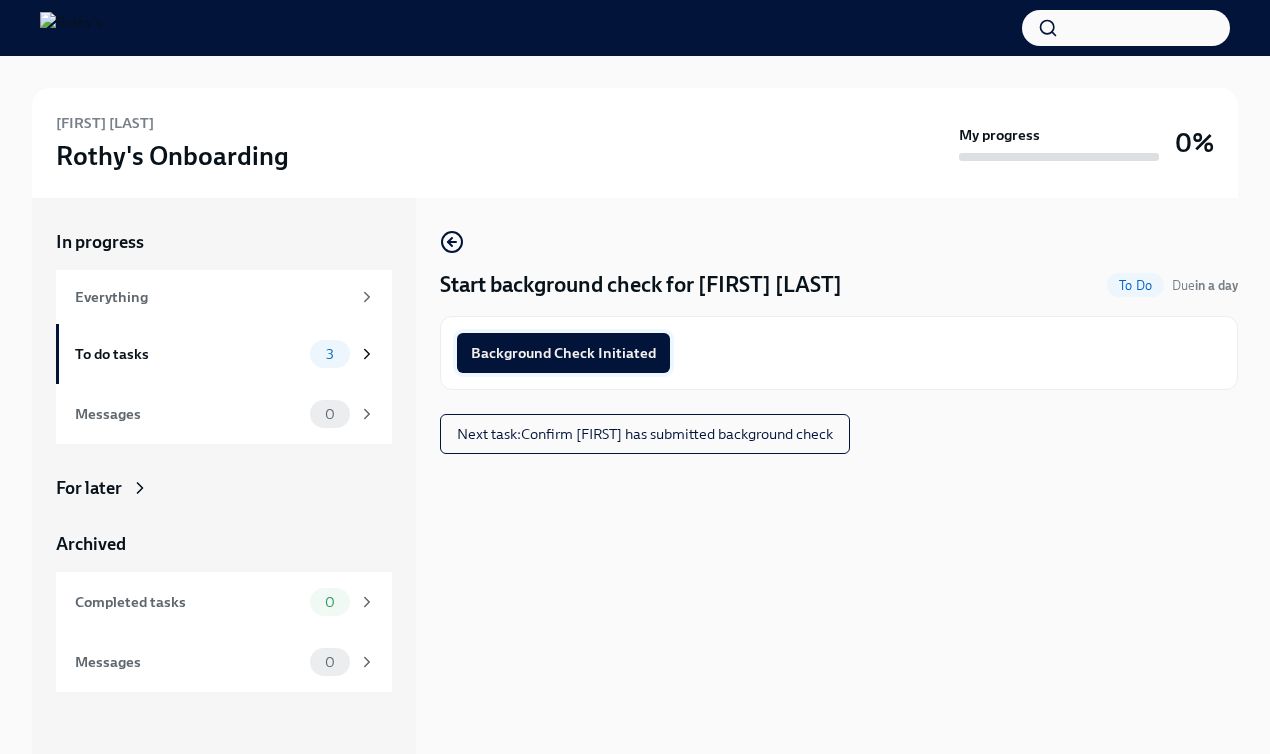 click on "Background Check Initiated" at bounding box center [563, 353] 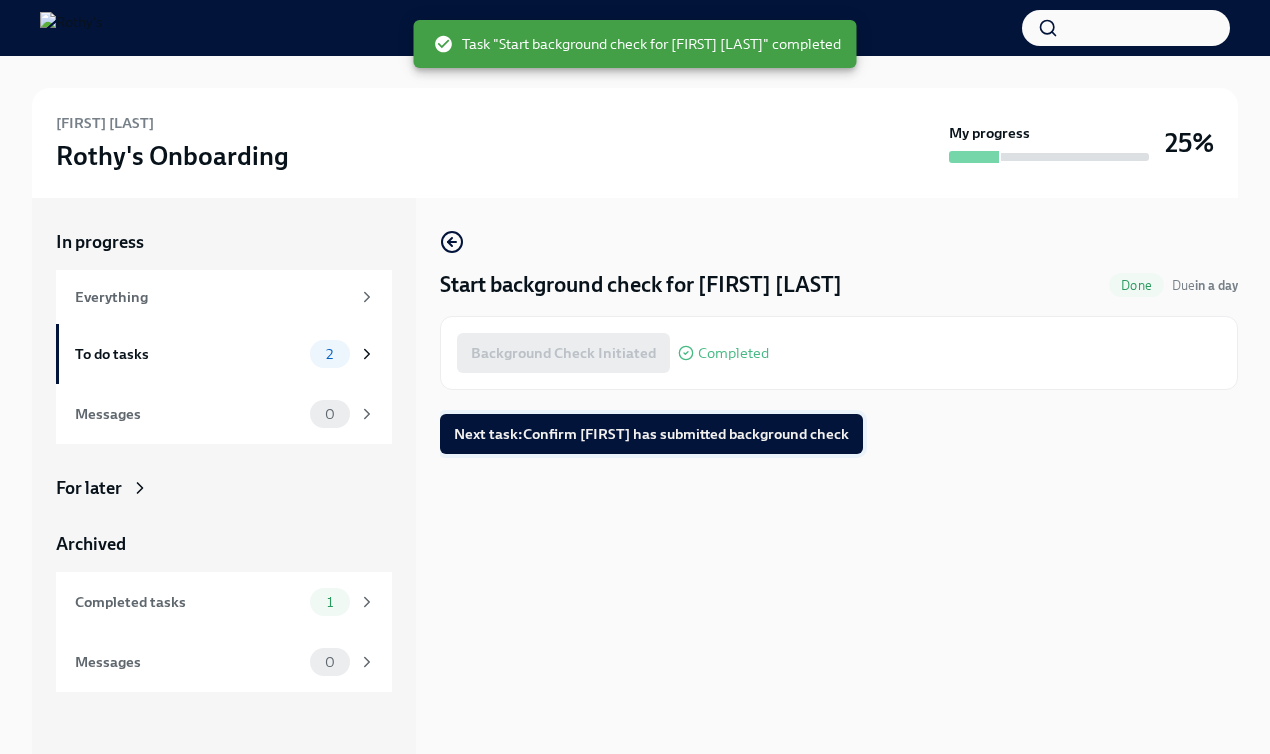 click on "Next task :  Confirm Shania has submitted background check" at bounding box center (651, 434) 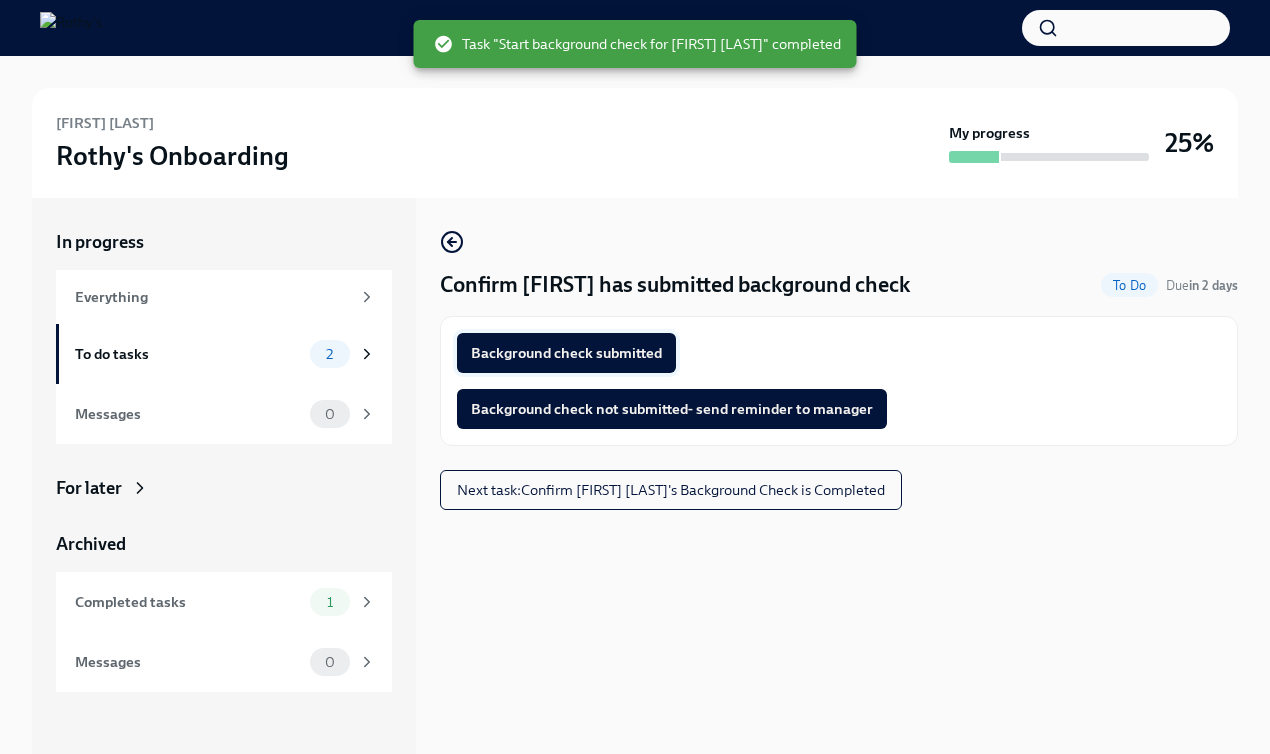click on "Background check submitted" at bounding box center (566, 353) 